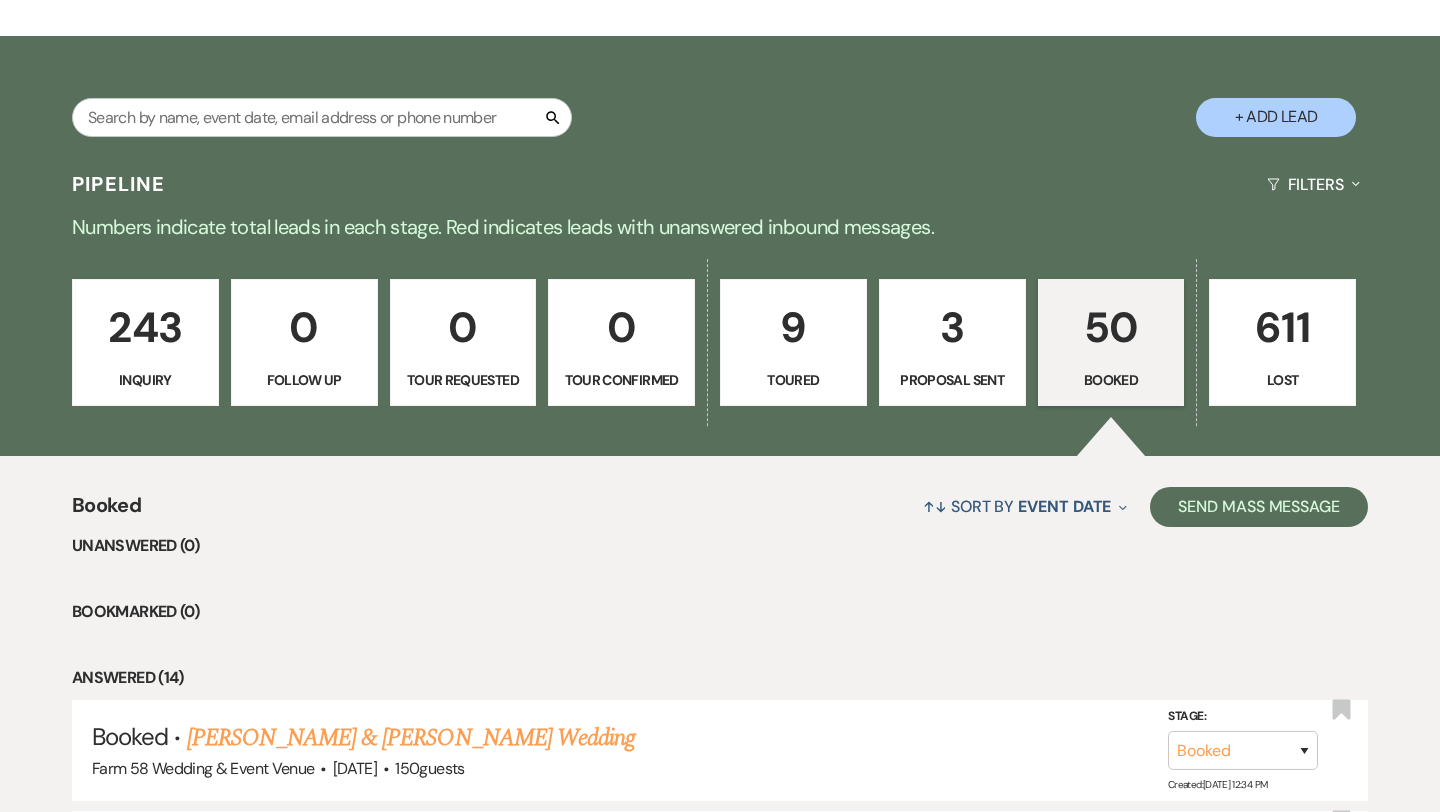 scroll, scrollTop: 545, scrollLeft: 0, axis: vertical 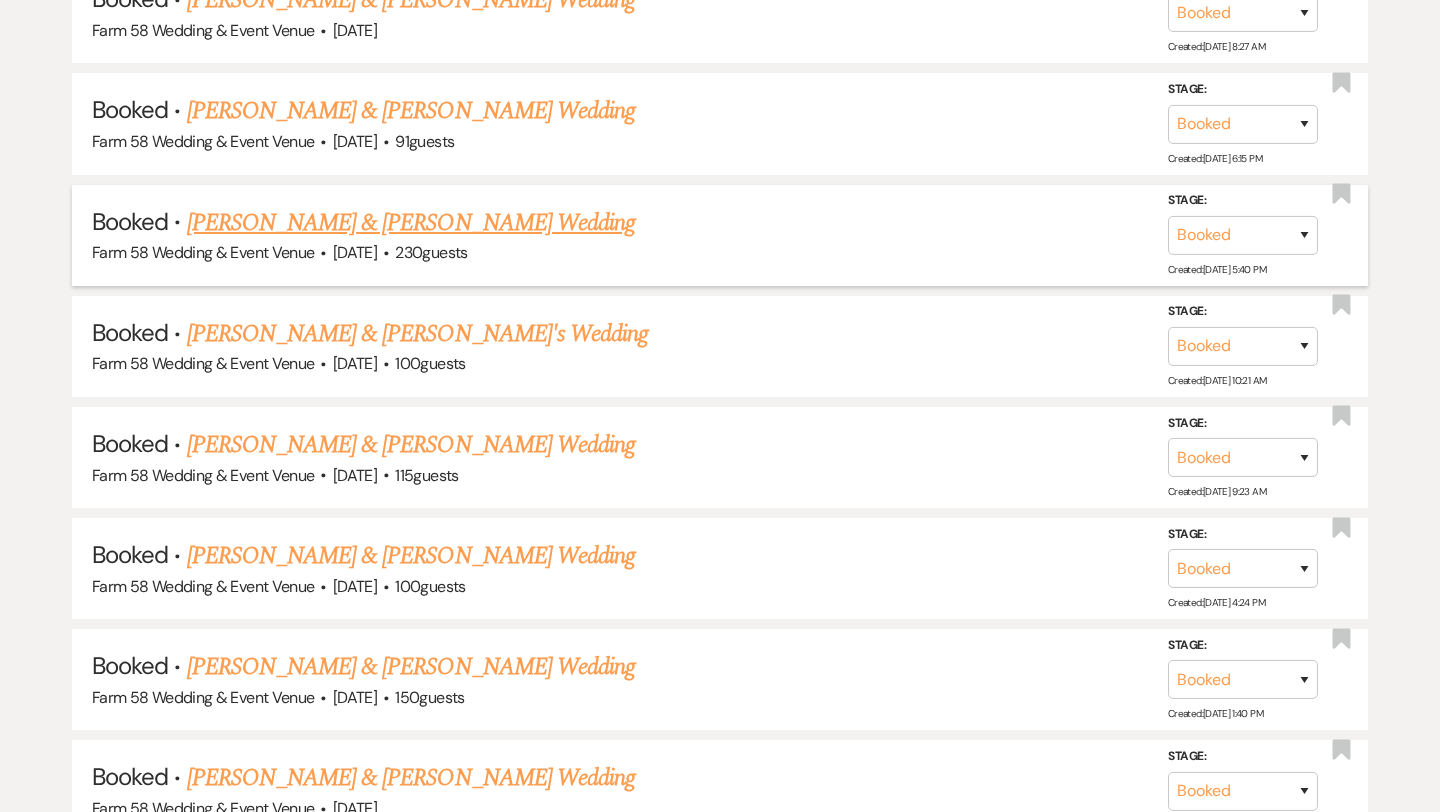 click on "[PERSON_NAME] & [PERSON_NAME] Wedding" at bounding box center [411, 223] 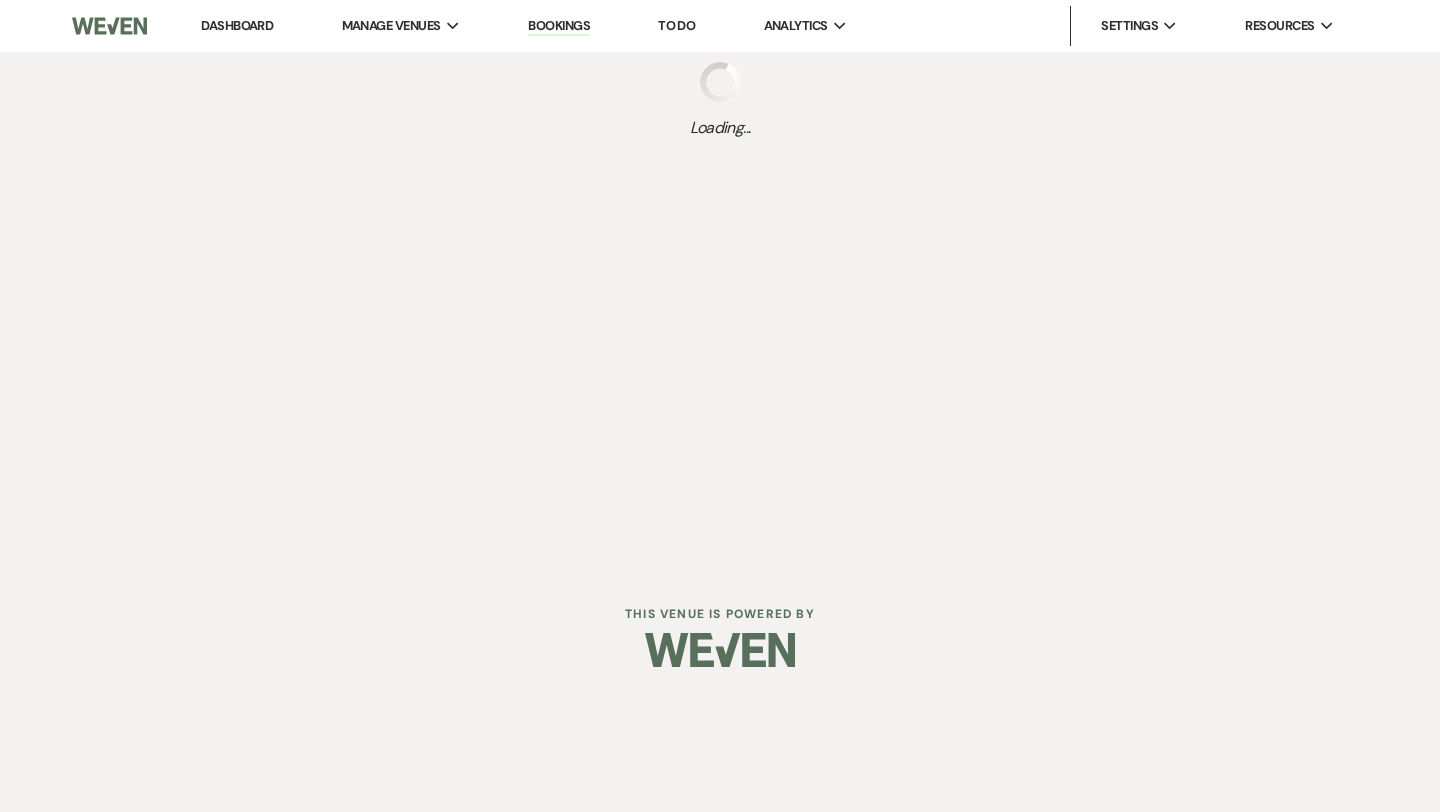 scroll, scrollTop: 0, scrollLeft: 0, axis: both 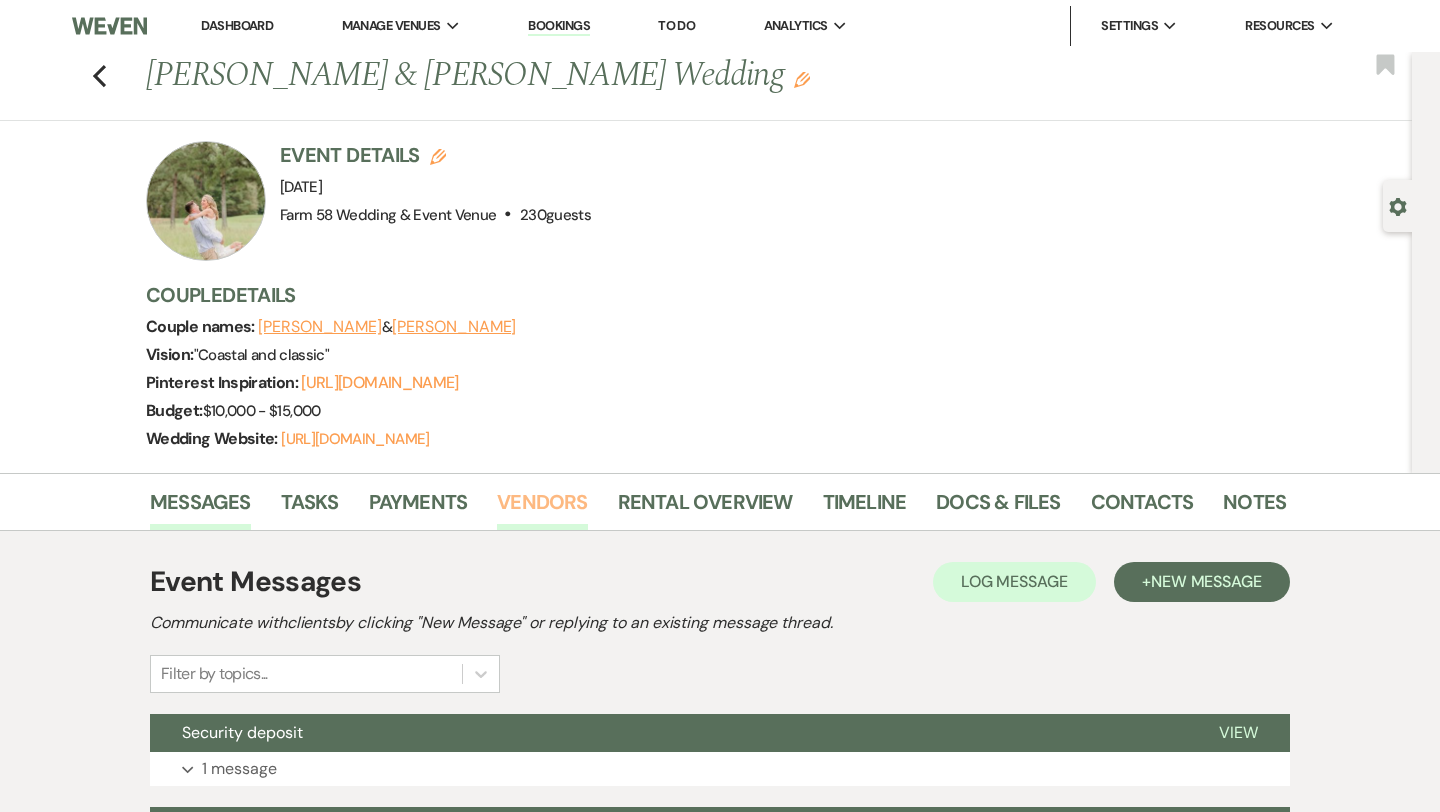 click on "Vendors" at bounding box center (542, 508) 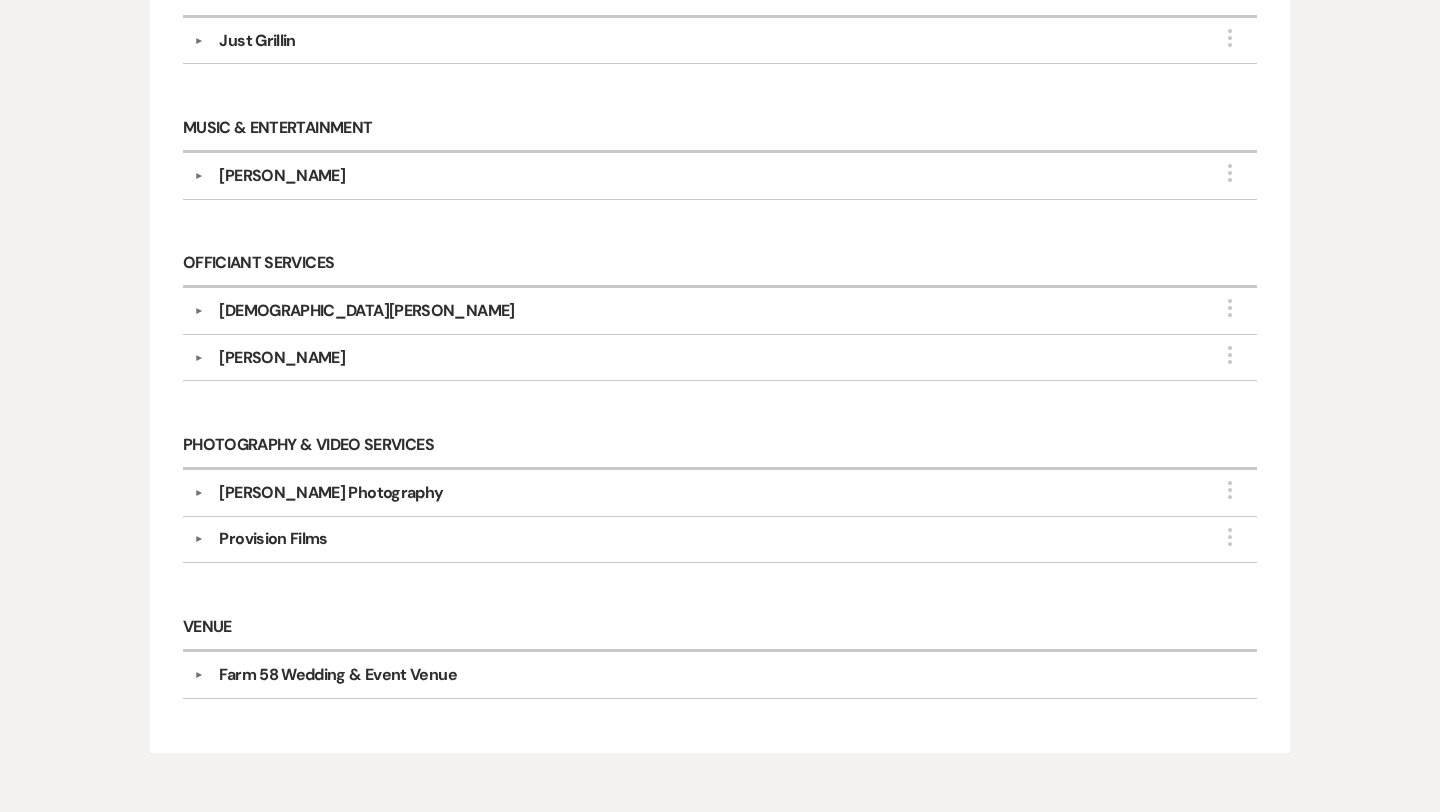 scroll, scrollTop: 1224, scrollLeft: 0, axis: vertical 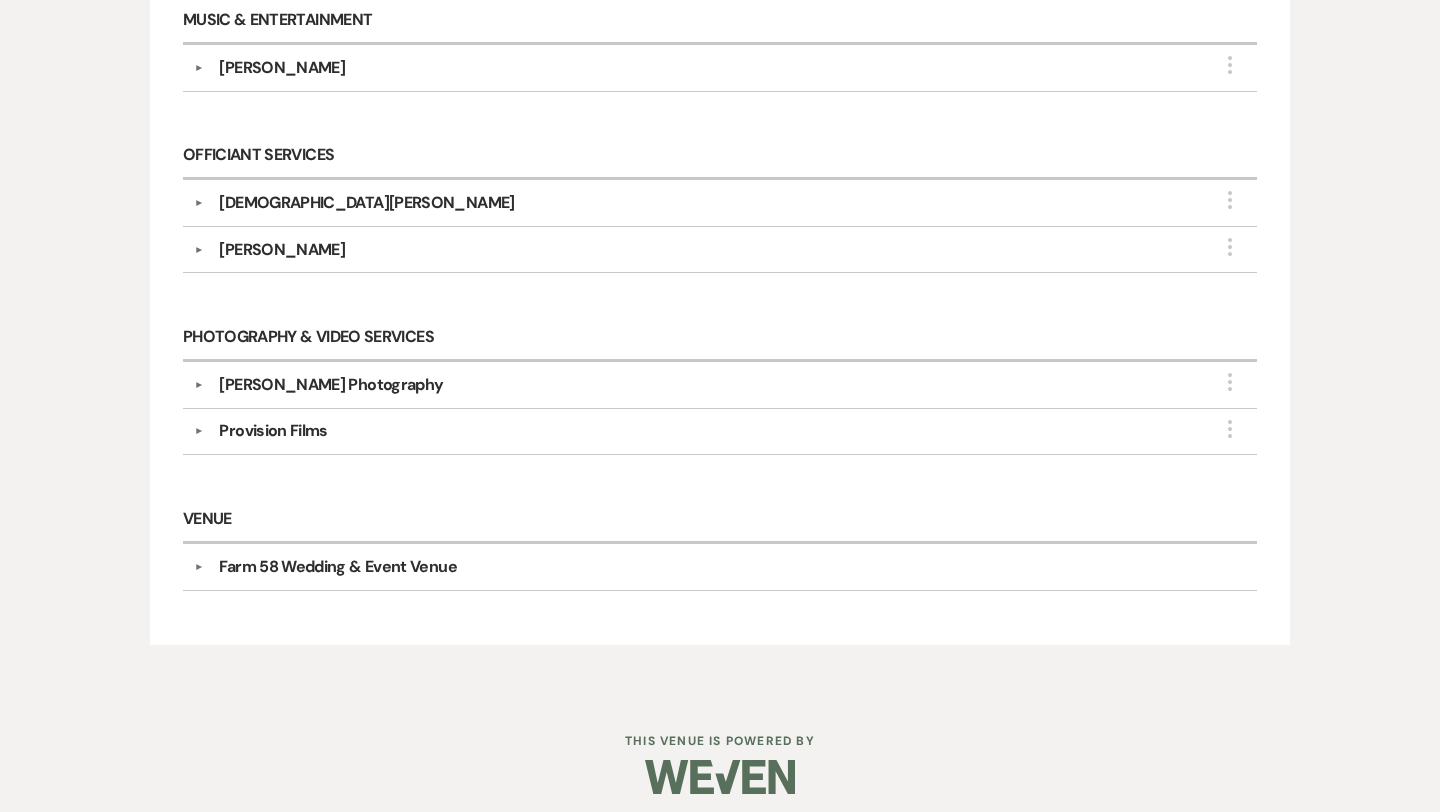 click on "▼" at bounding box center [198, 385] 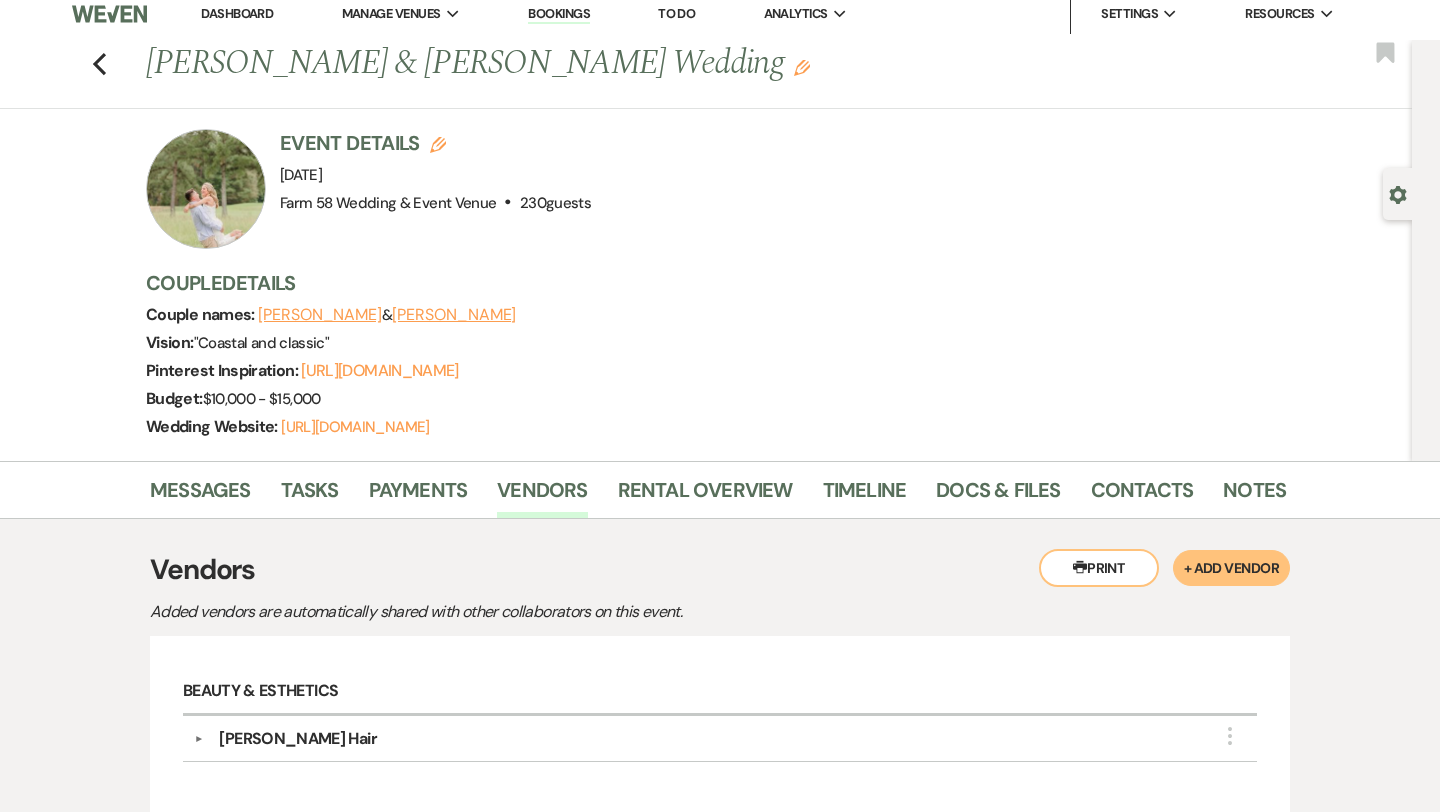 scroll, scrollTop: 0, scrollLeft: 0, axis: both 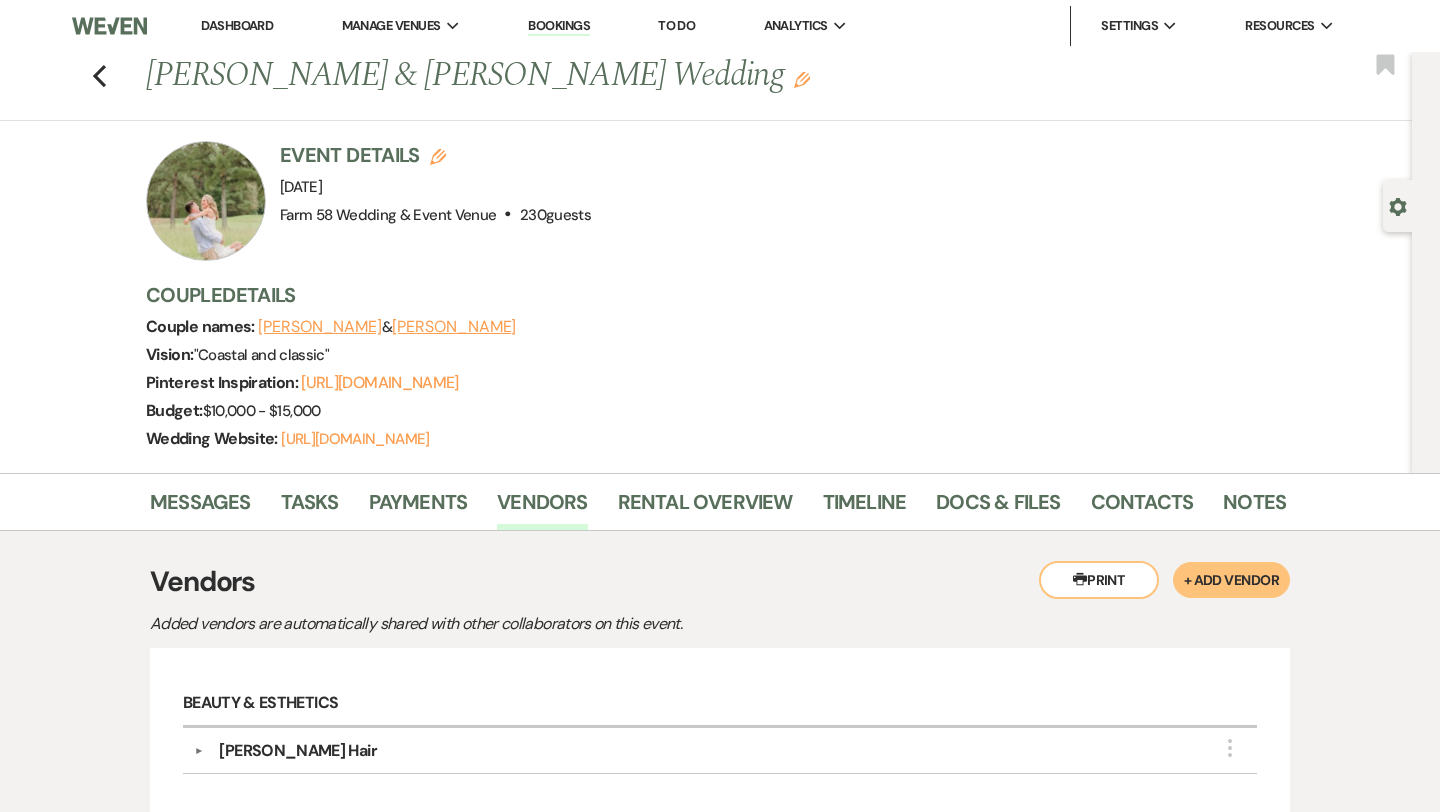 drag, startPoint x: 756, startPoint y: 80, endPoint x: 155, endPoint y: 67, distance: 601.14056 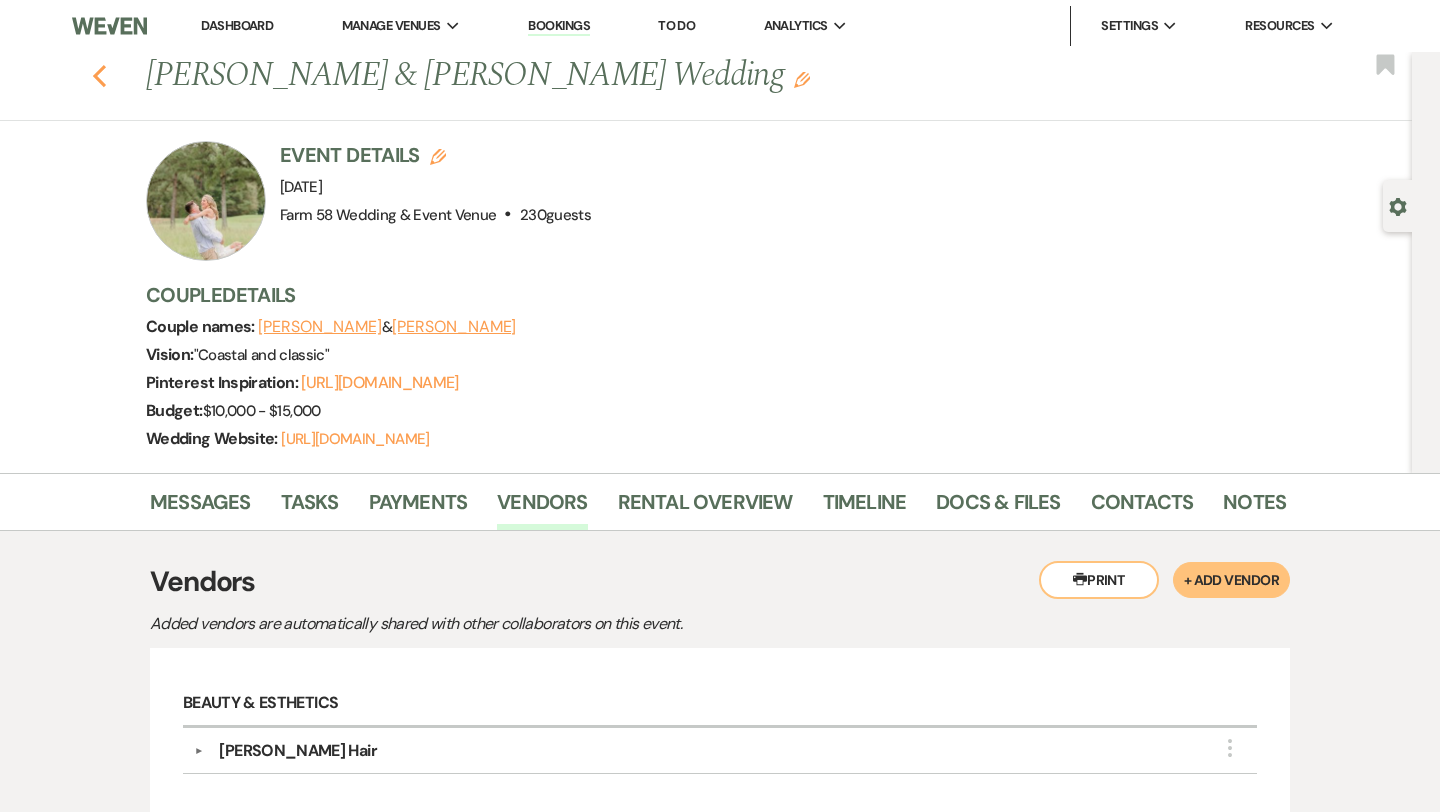 click 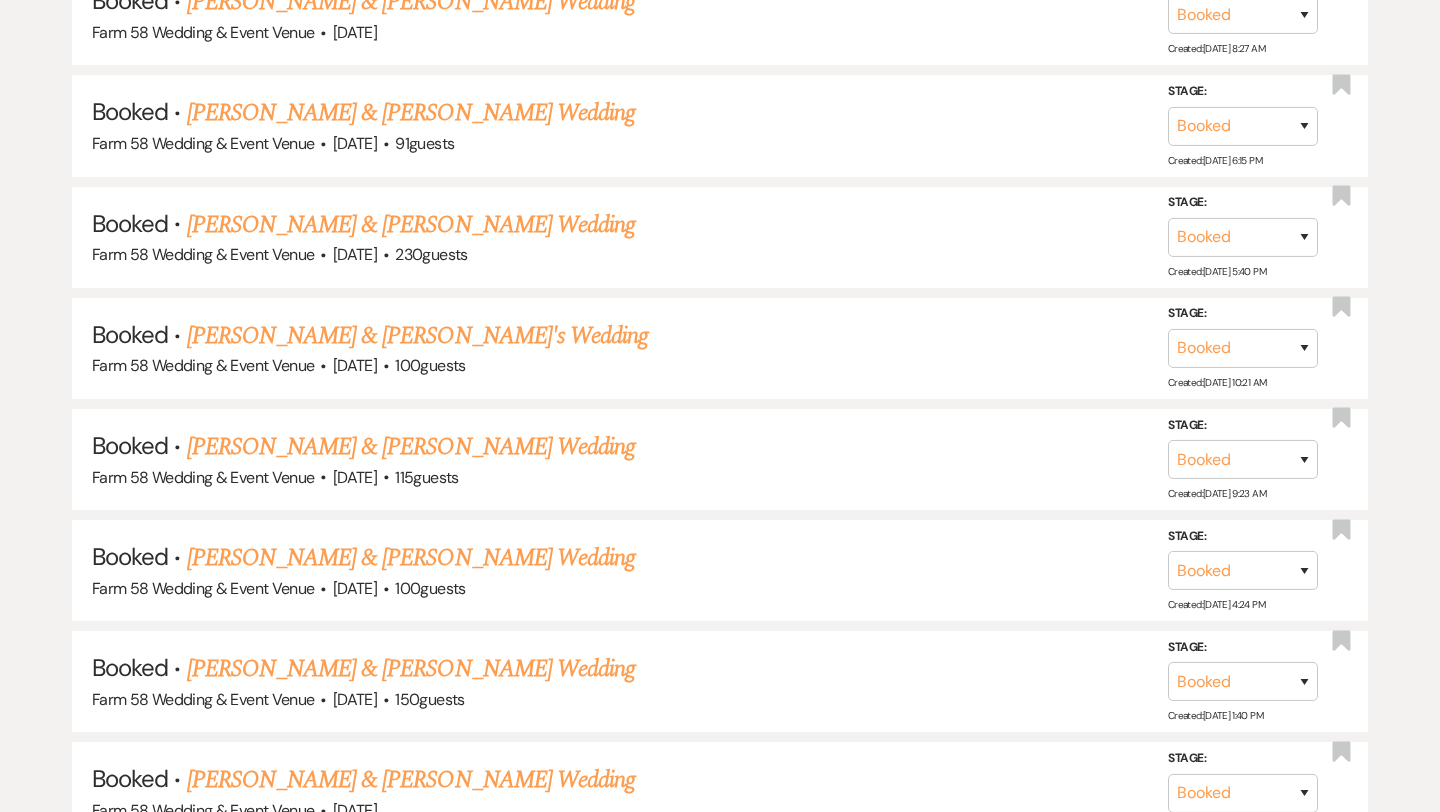scroll, scrollTop: 5194, scrollLeft: 0, axis: vertical 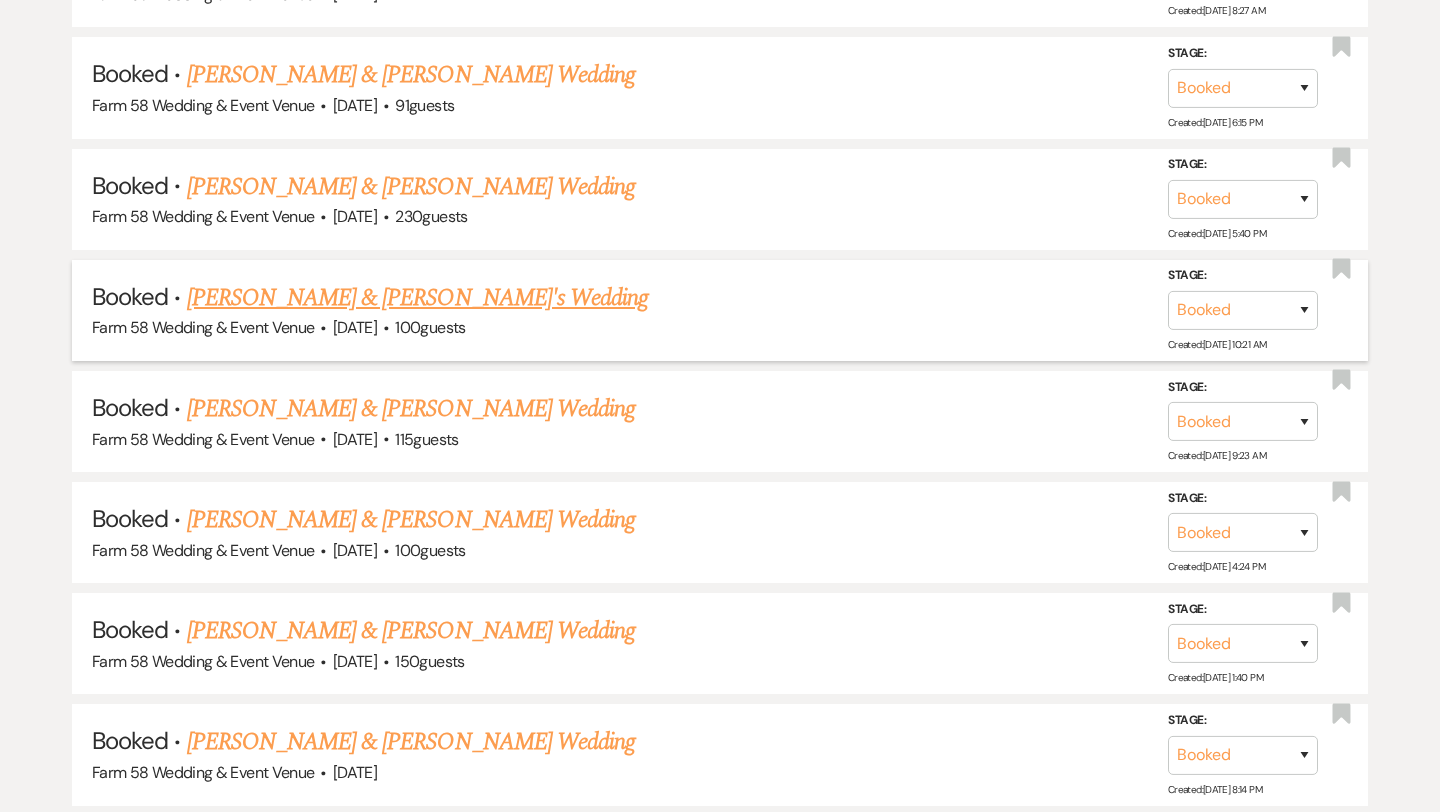 click on "[PERSON_NAME] & [PERSON_NAME]'s Wedding" at bounding box center [418, 298] 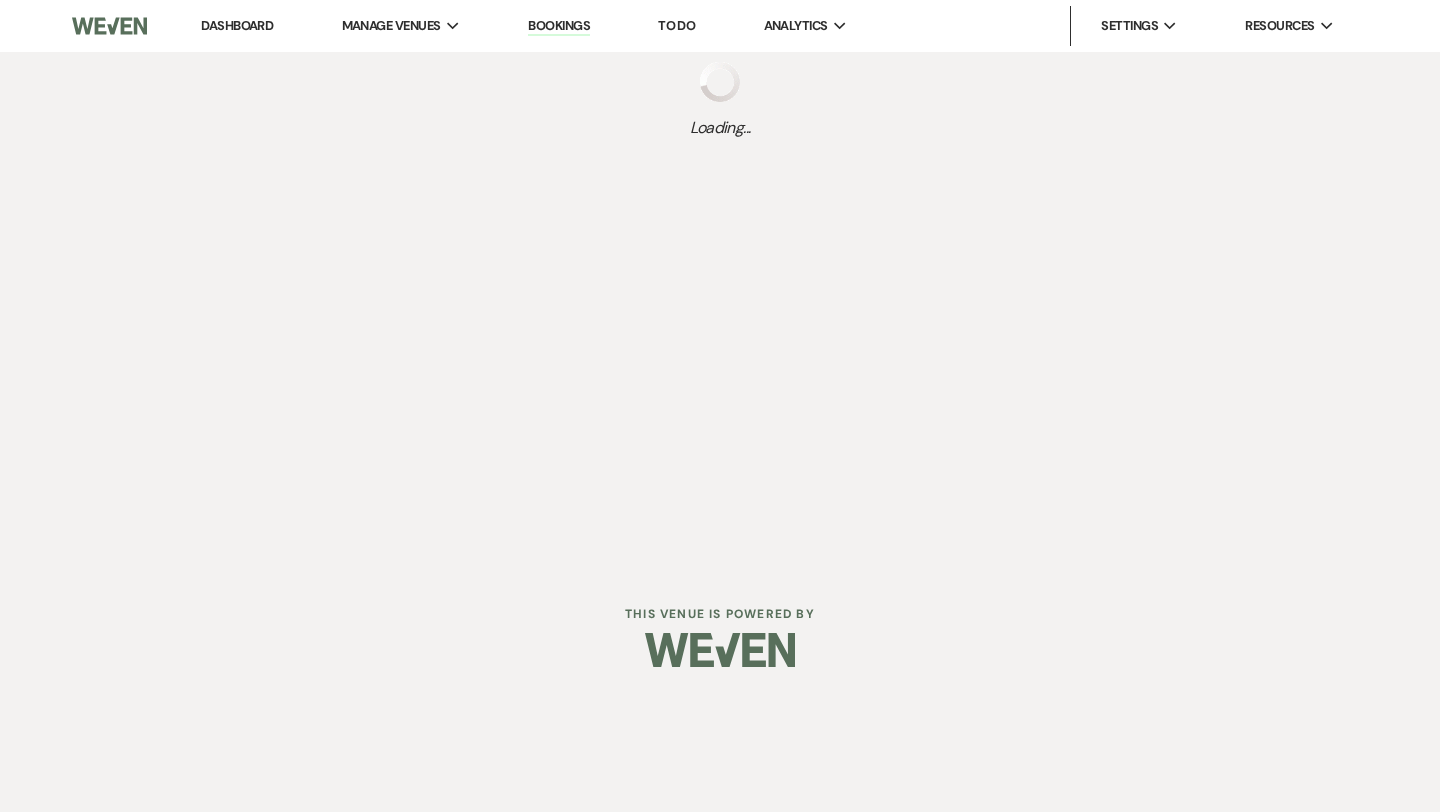 scroll, scrollTop: 0, scrollLeft: 0, axis: both 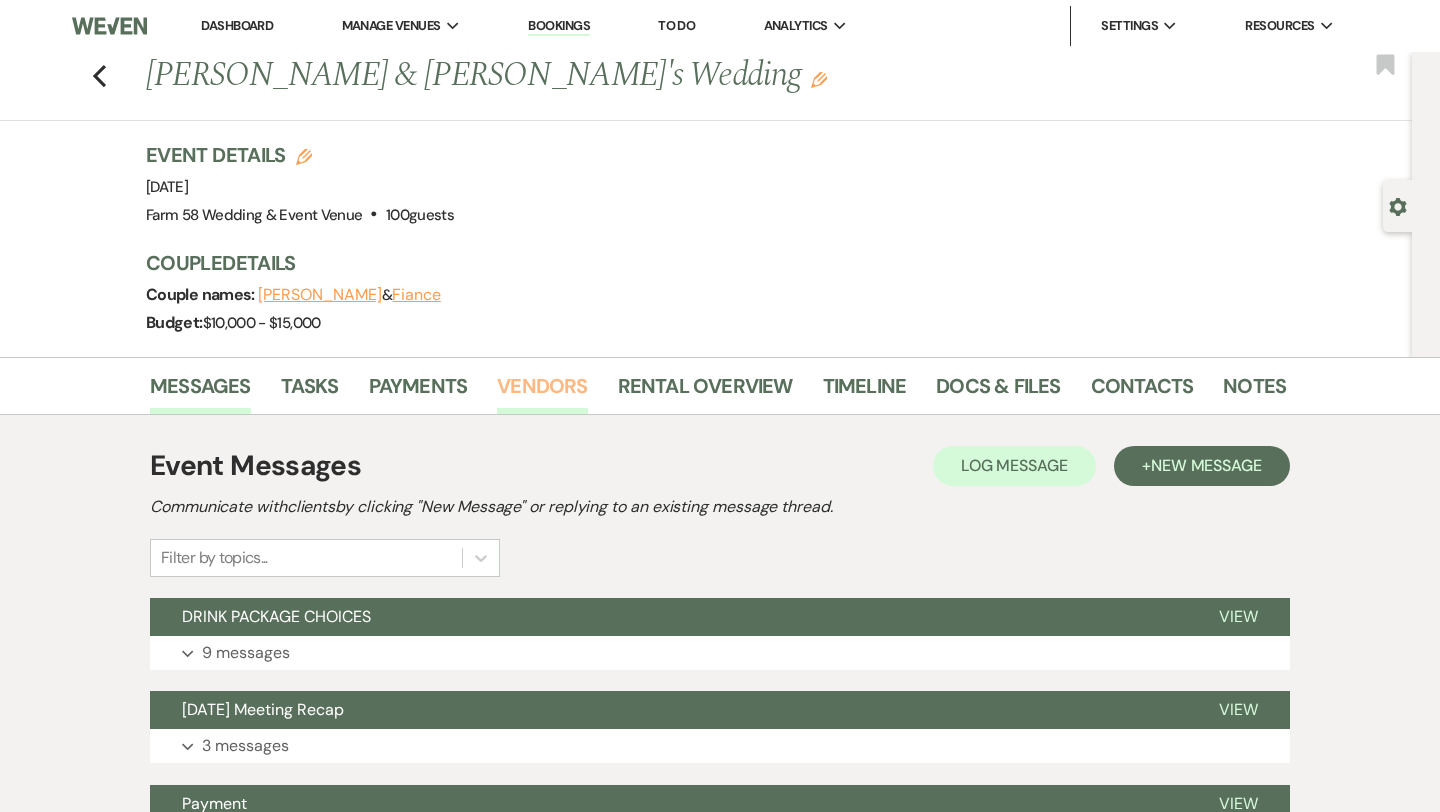 click on "Vendors" at bounding box center [542, 392] 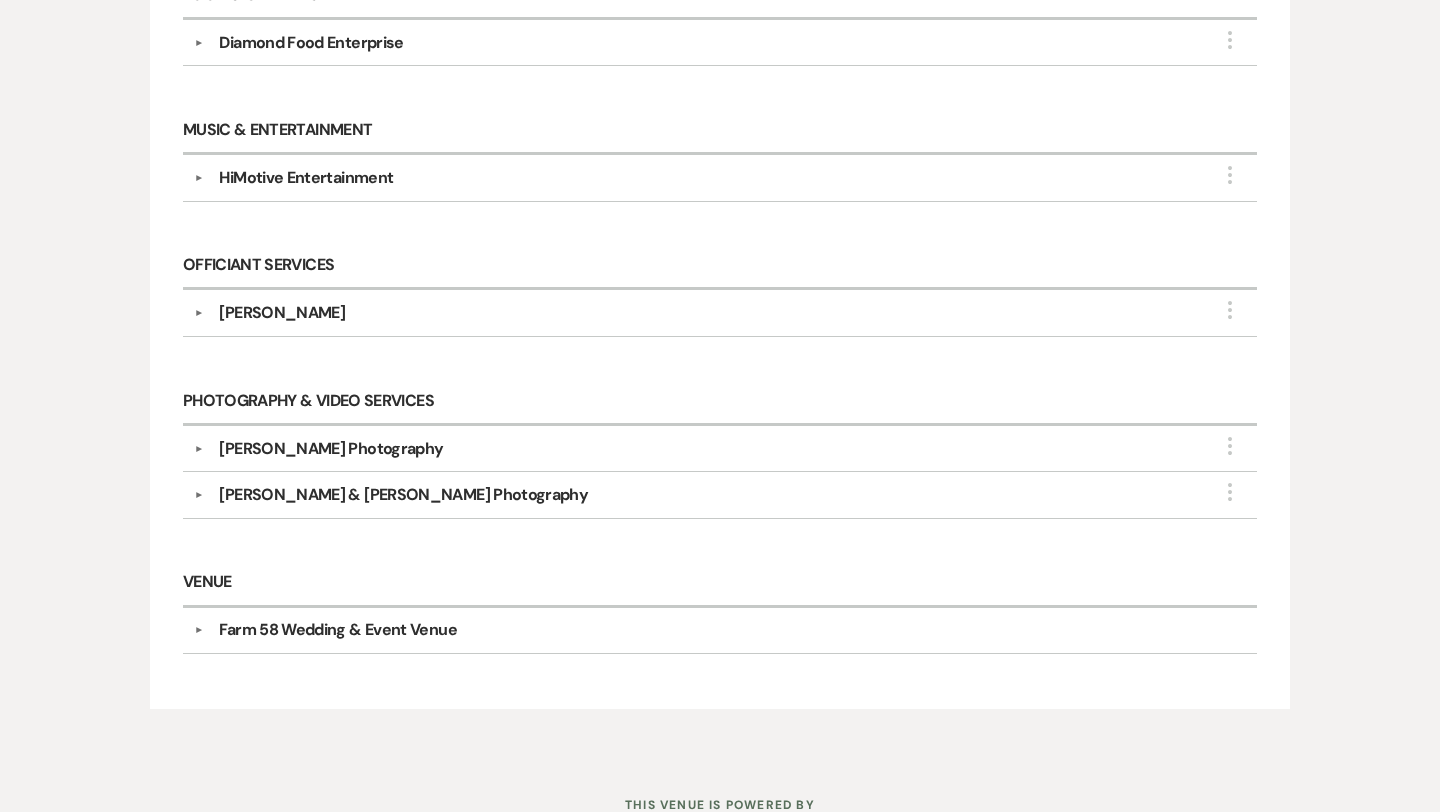 scroll, scrollTop: 999, scrollLeft: 0, axis: vertical 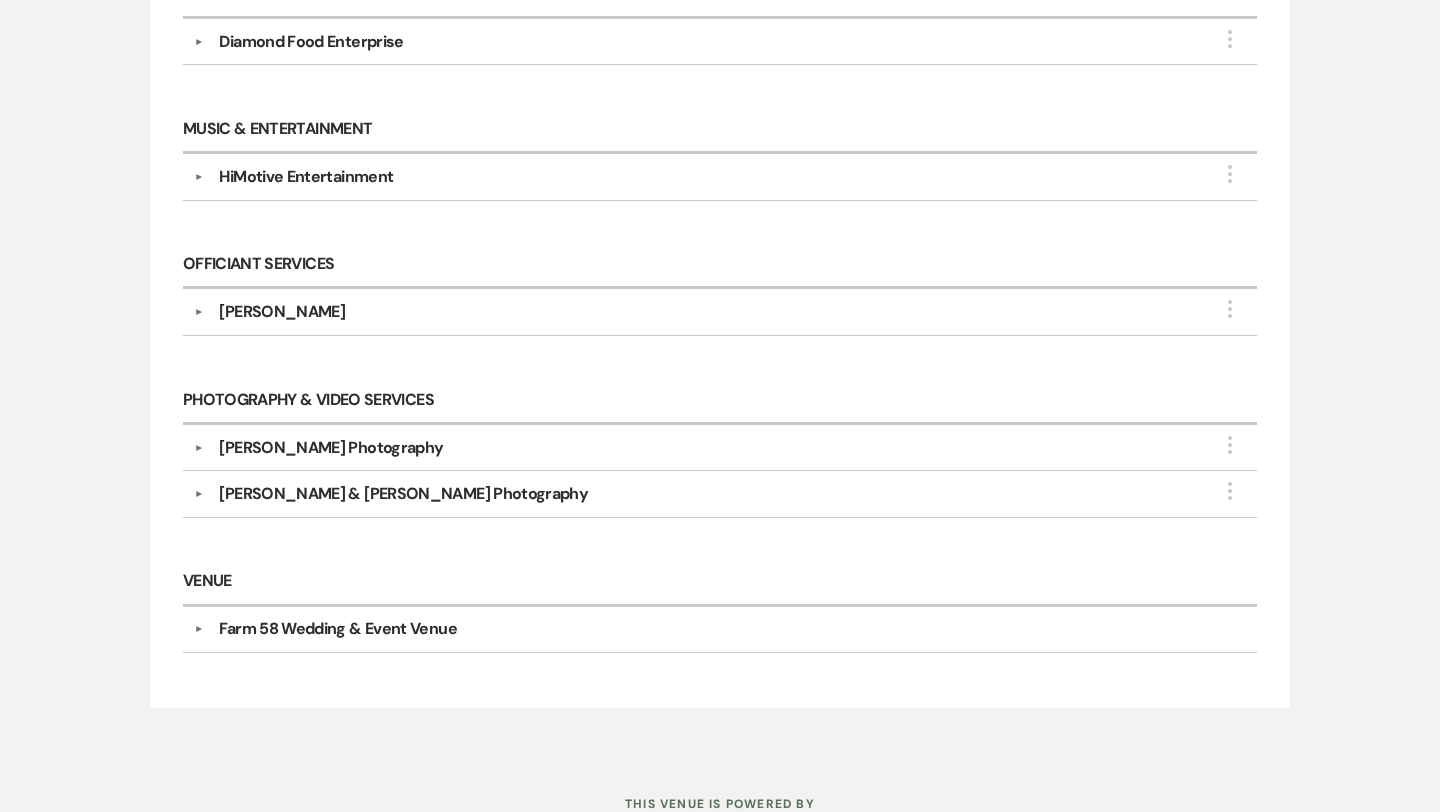 click on "▼" at bounding box center (198, 494) 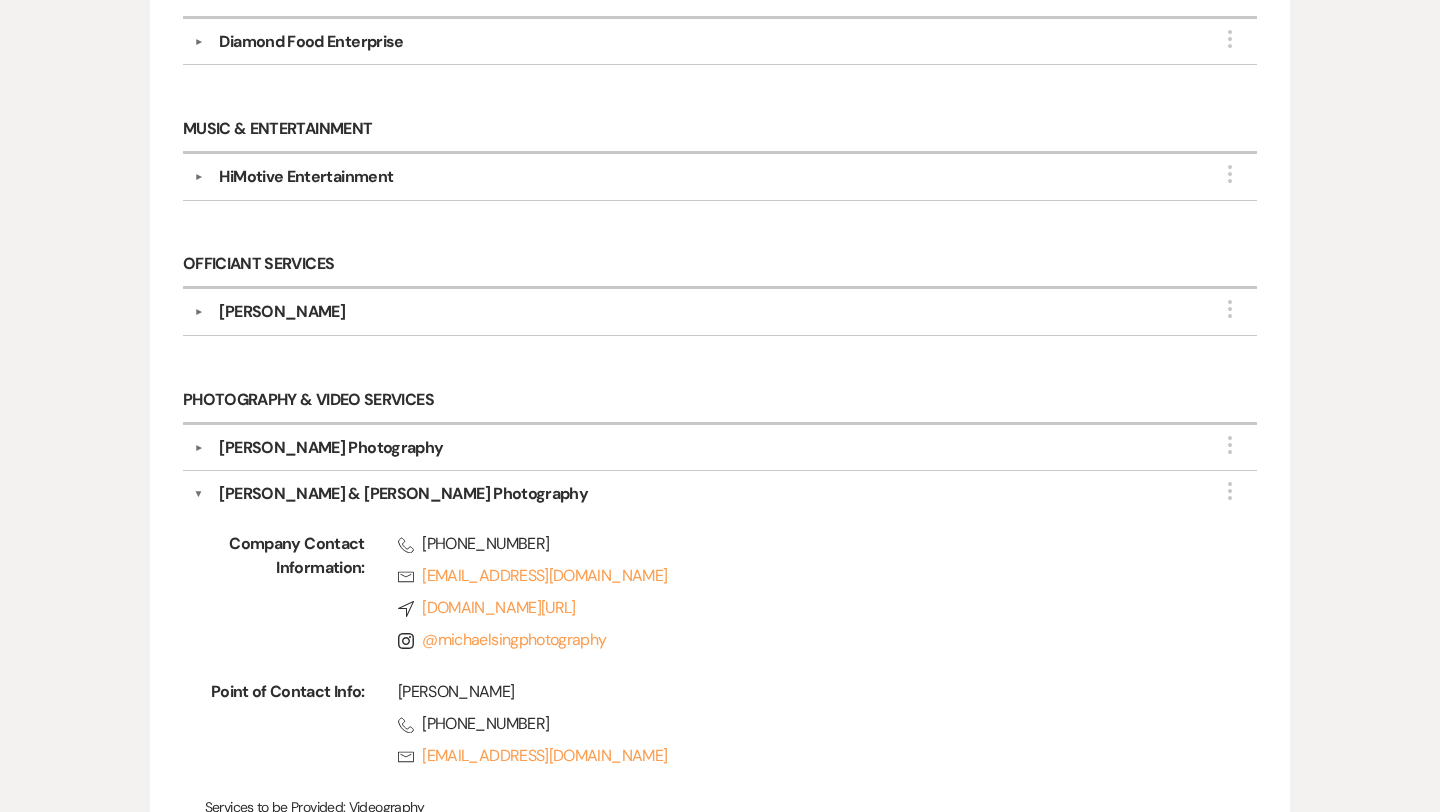 click on "▼" at bounding box center (198, 448) 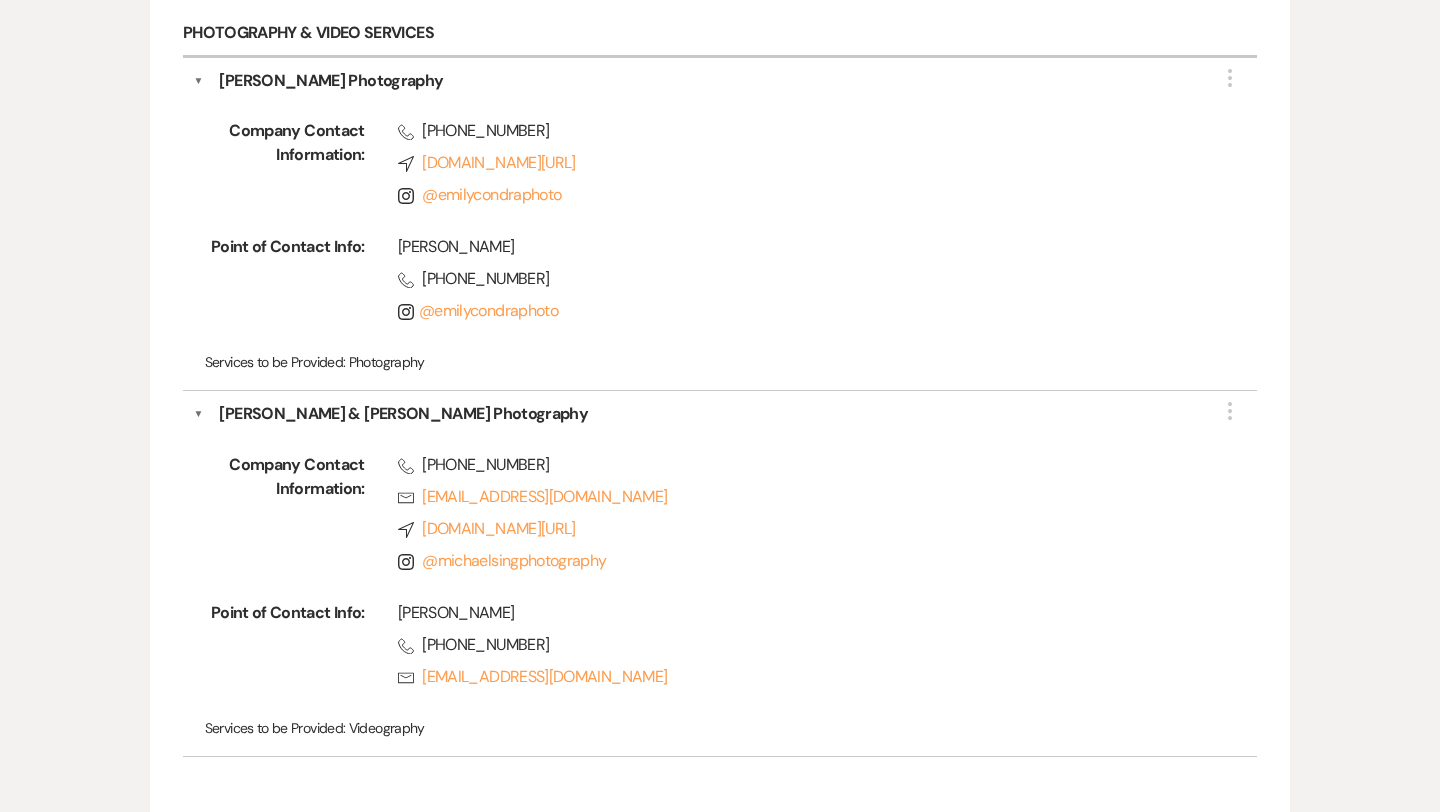 scroll, scrollTop: 1367, scrollLeft: 0, axis: vertical 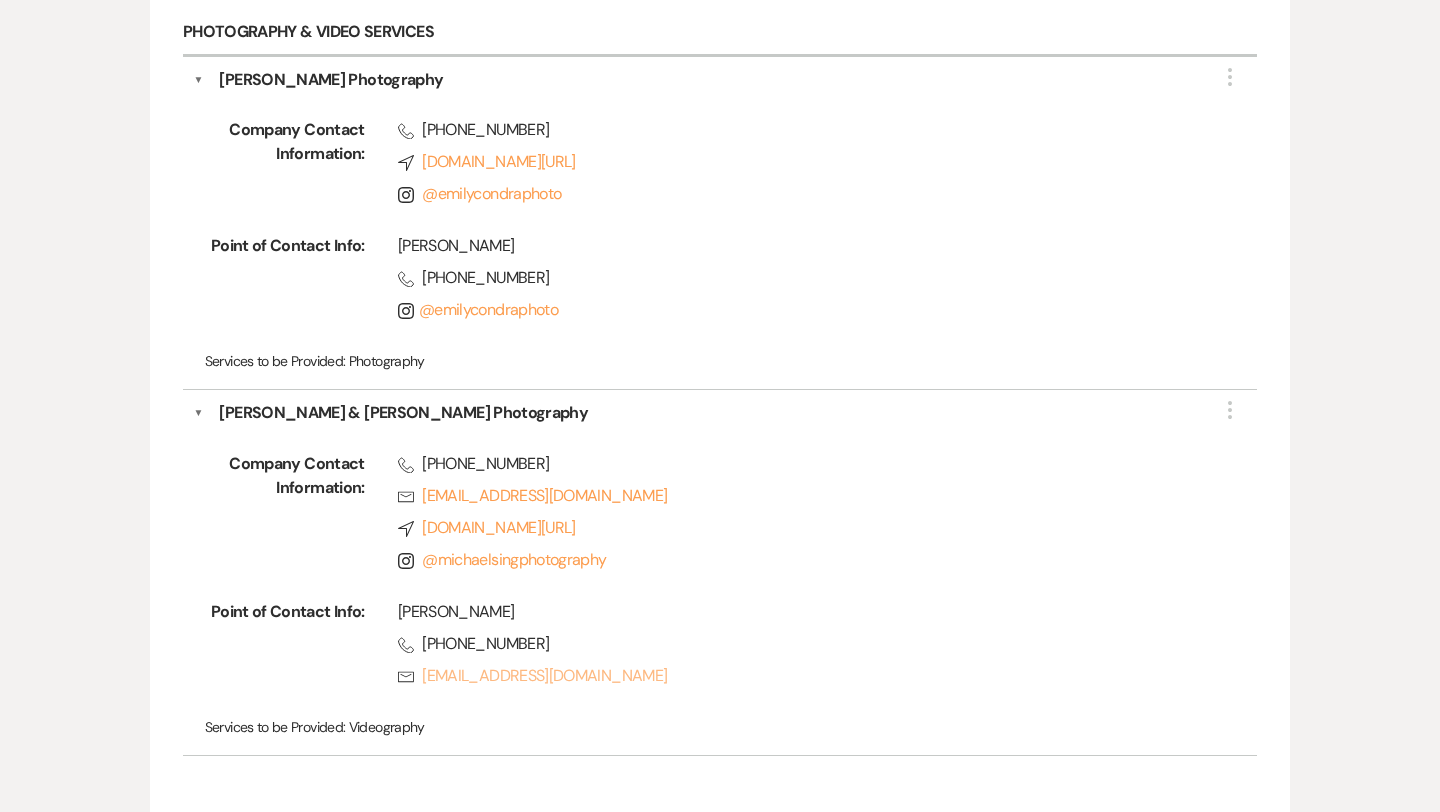 click on "Rsvp   [EMAIL_ADDRESS][DOMAIN_NAME]" at bounding box center (796, 676) 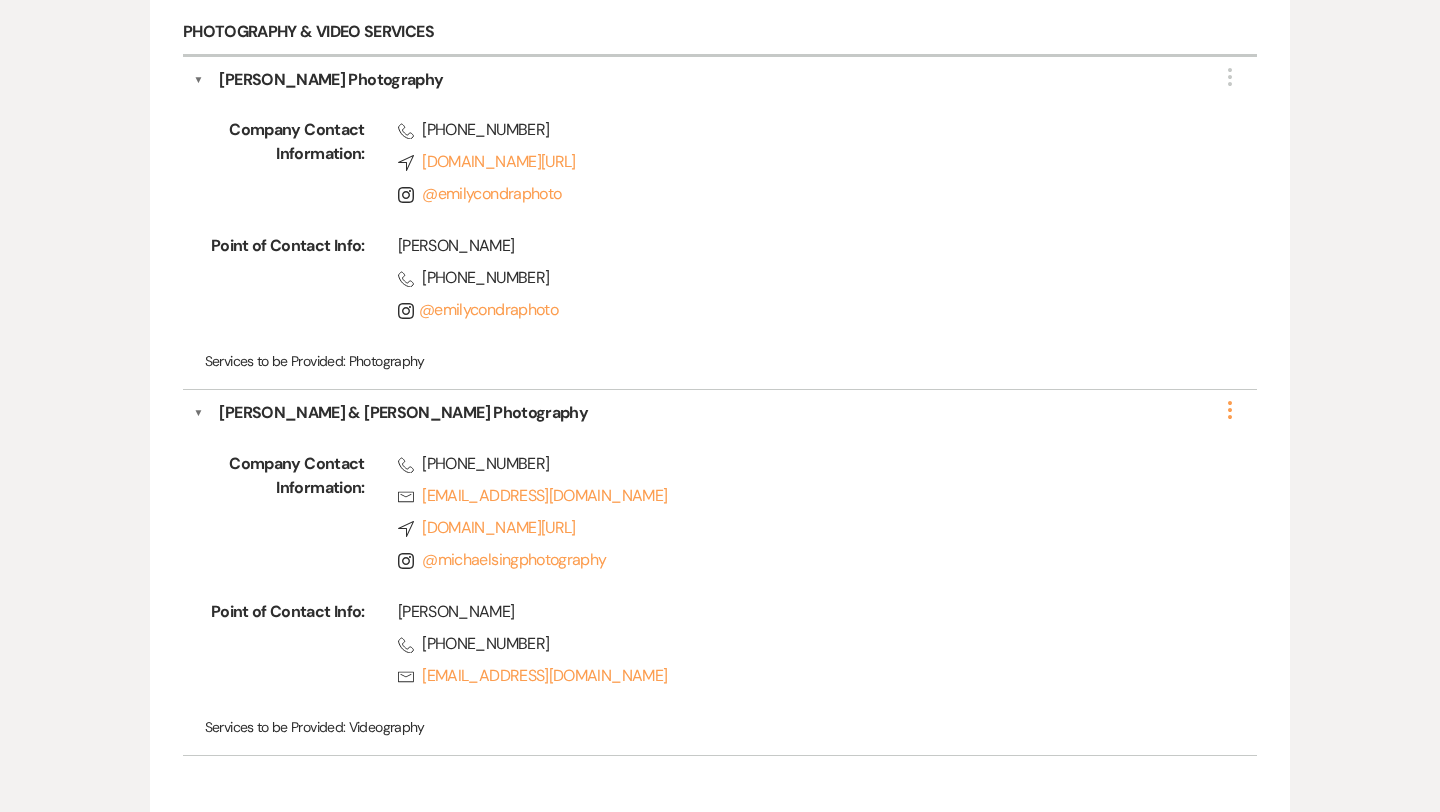 click on "More" 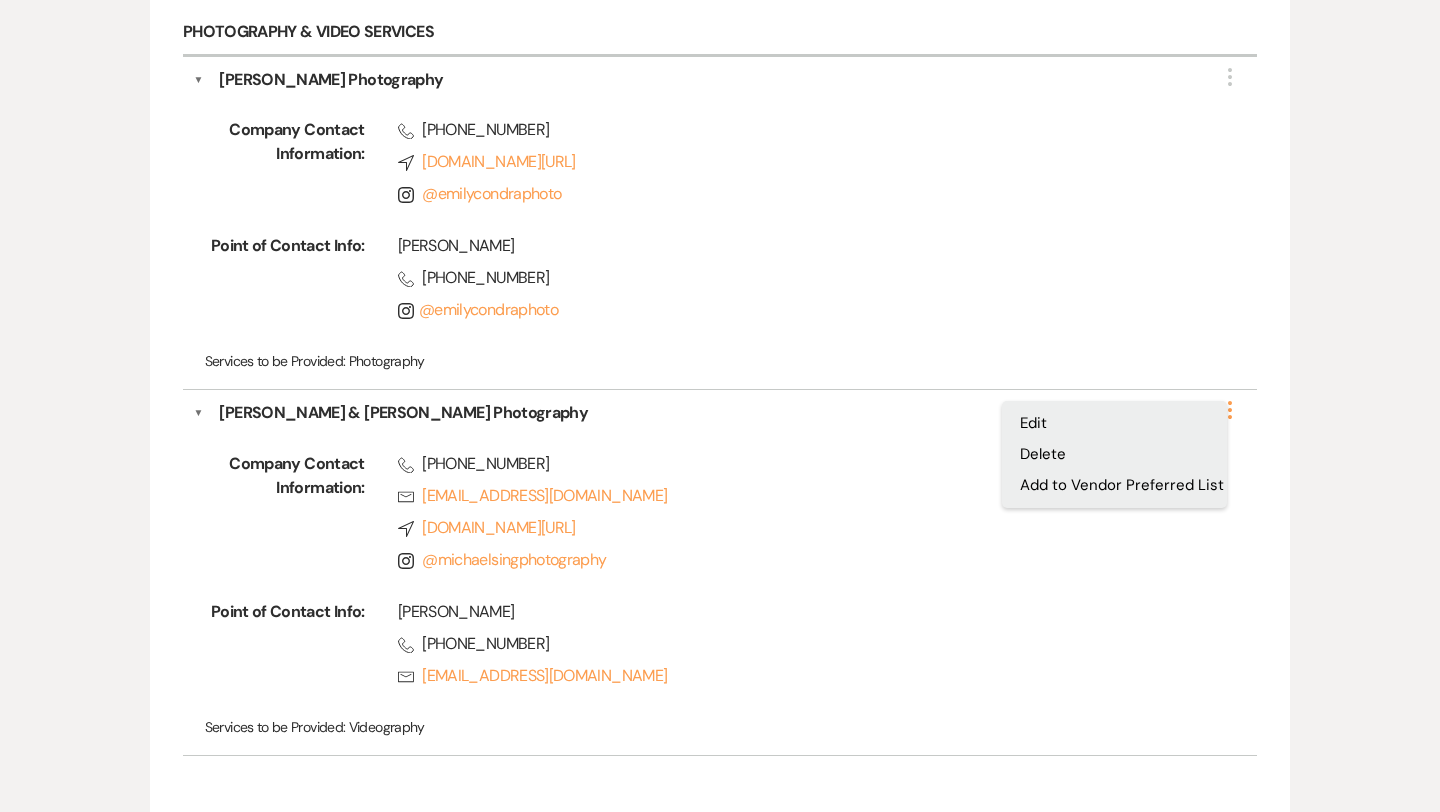 click on "Edit" at bounding box center (1114, 423) 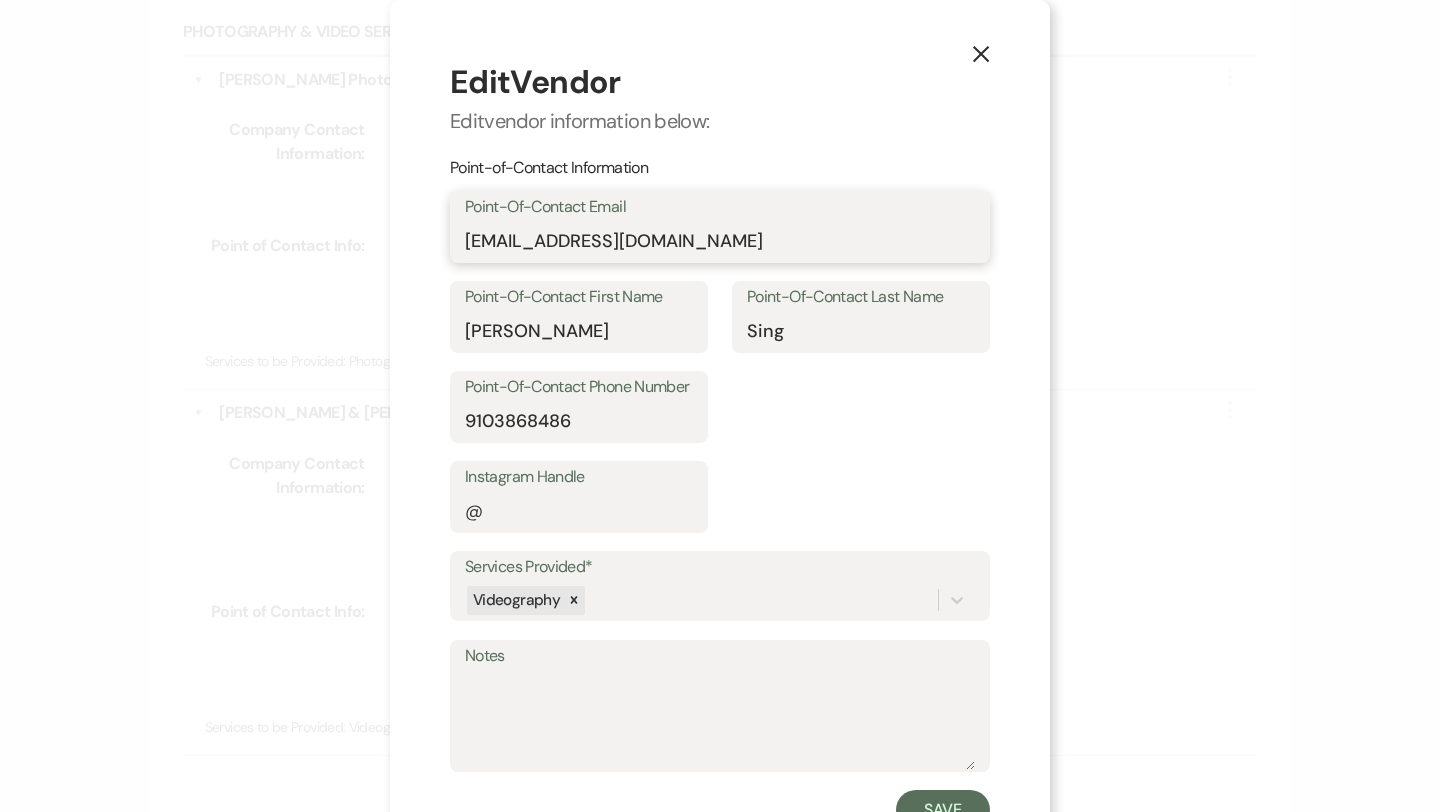 click on "[EMAIL_ADDRESS][DOMAIN_NAME]" at bounding box center [720, 241] 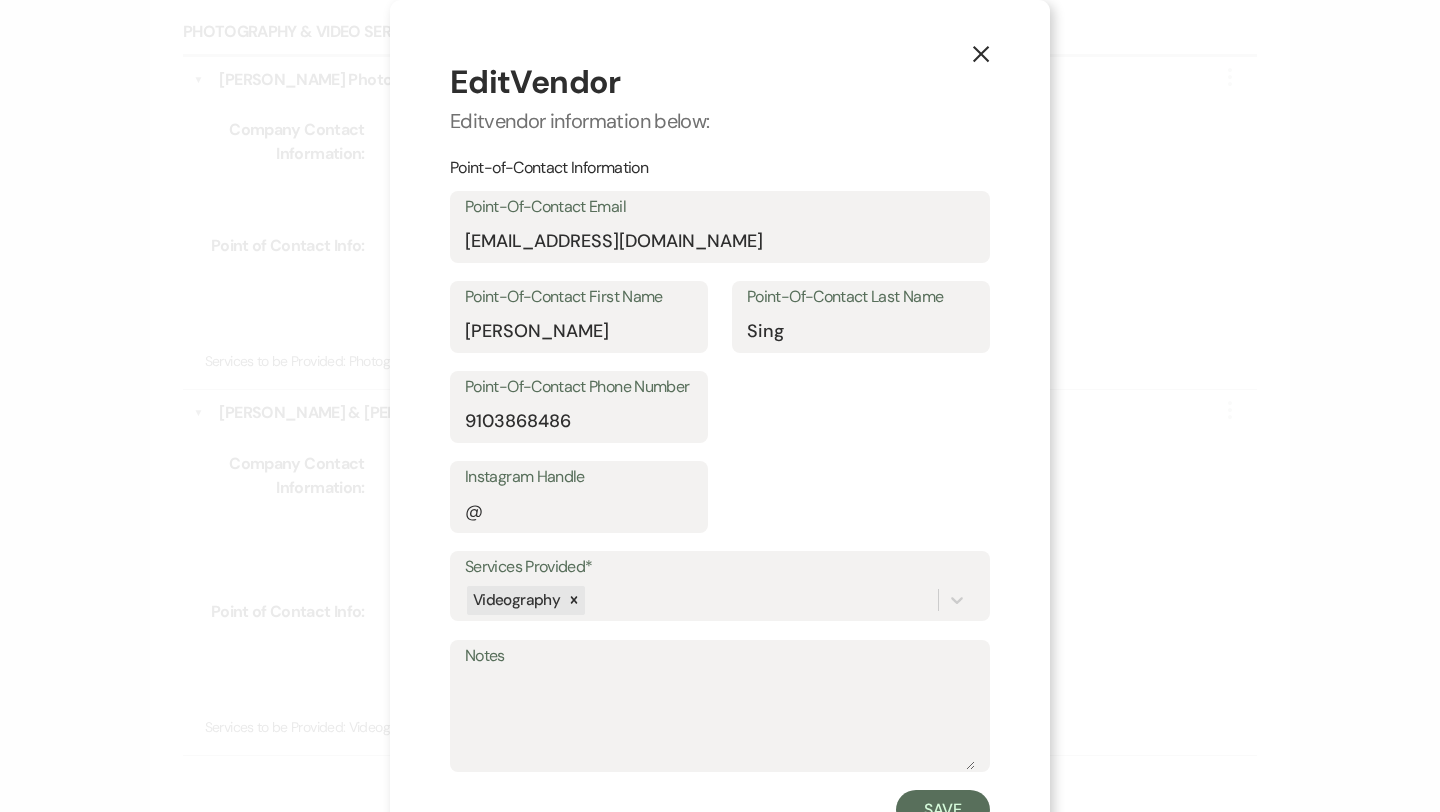 click 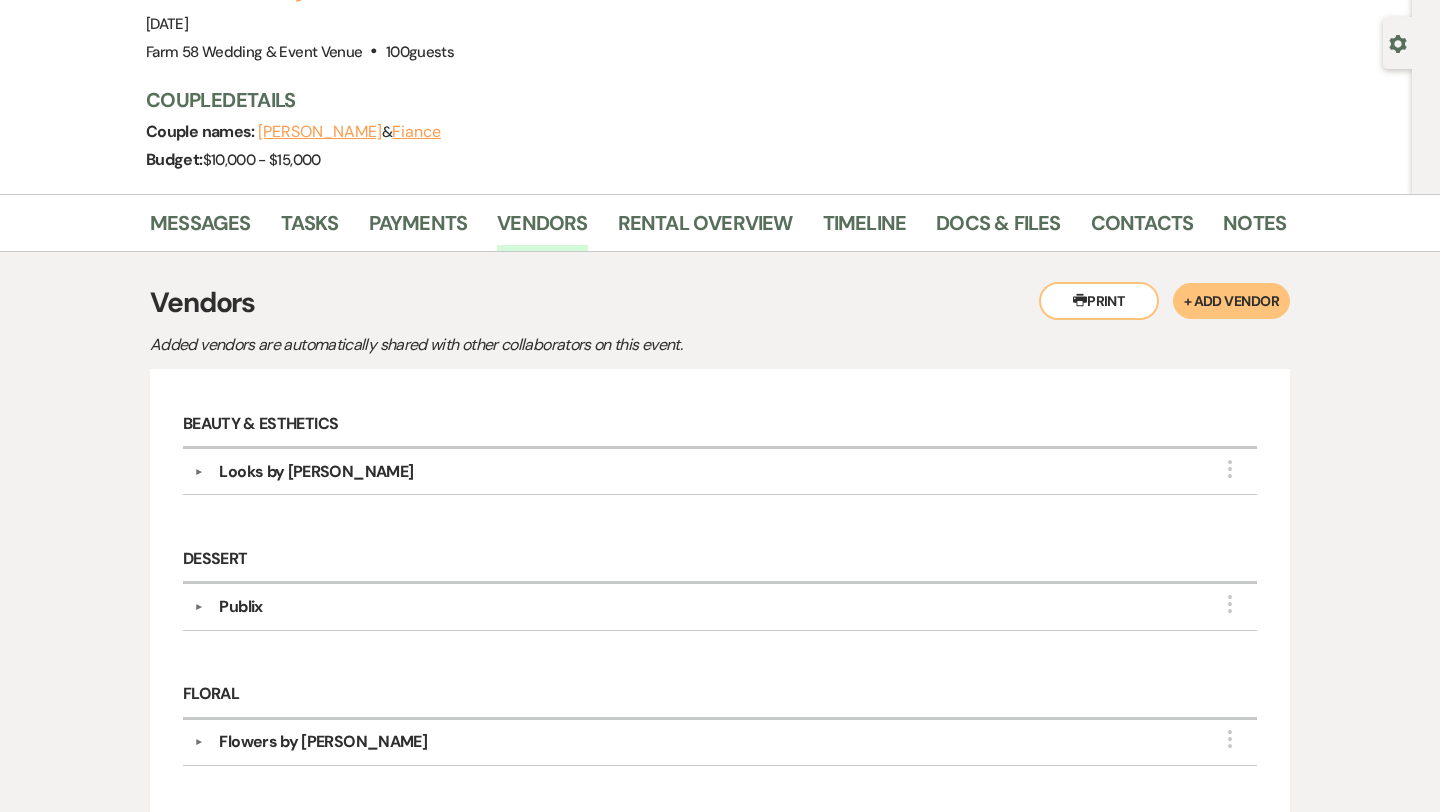 scroll, scrollTop: 0, scrollLeft: 0, axis: both 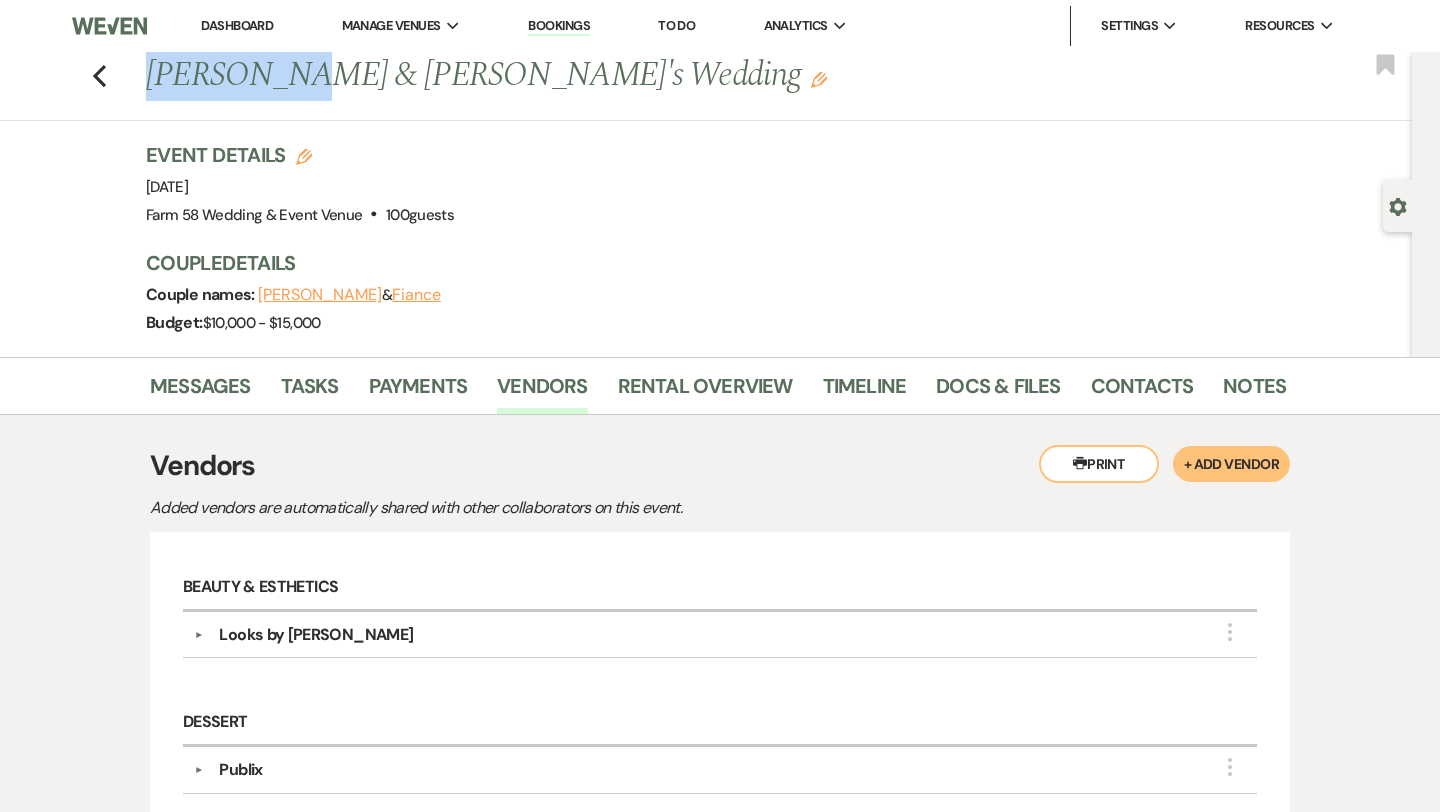 drag, startPoint x: 145, startPoint y: 80, endPoint x: 286, endPoint y: 79, distance: 141.00354 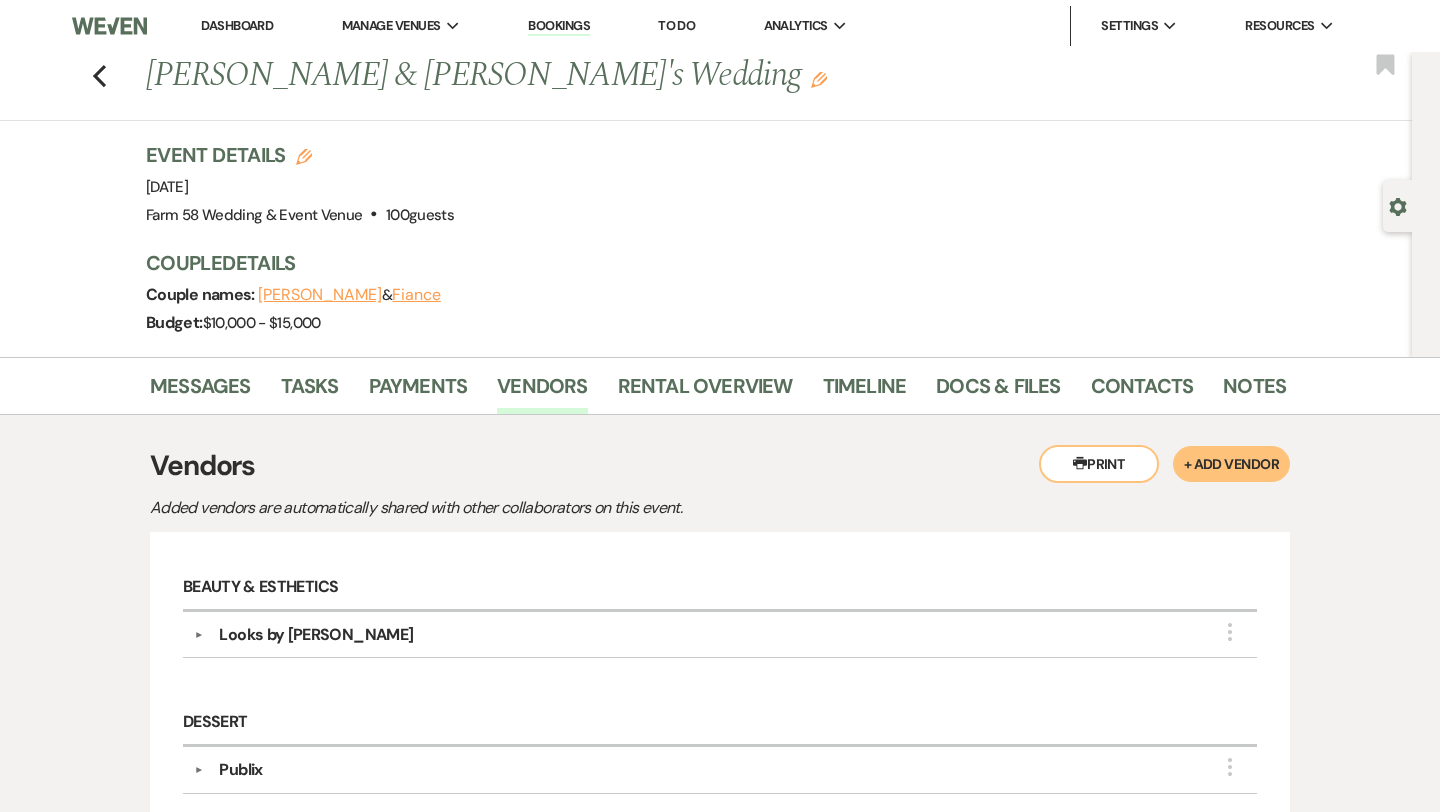 click on "Previous [PERSON_NAME] & [PERSON_NAME]'s Wedding Edit Bookmark Gear Settings Event Details Edit Event Date:   [DATE] Venue:   Farm 58 Wedding & Event Venue . 100  guests Venue Address:   [STREET_ADDRESS] Guest count:   100  guests Couple  Details Couple names:   [PERSON_NAME]  &  Fiance Budget:  $10,000 - $15,000" at bounding box center (706, 204) 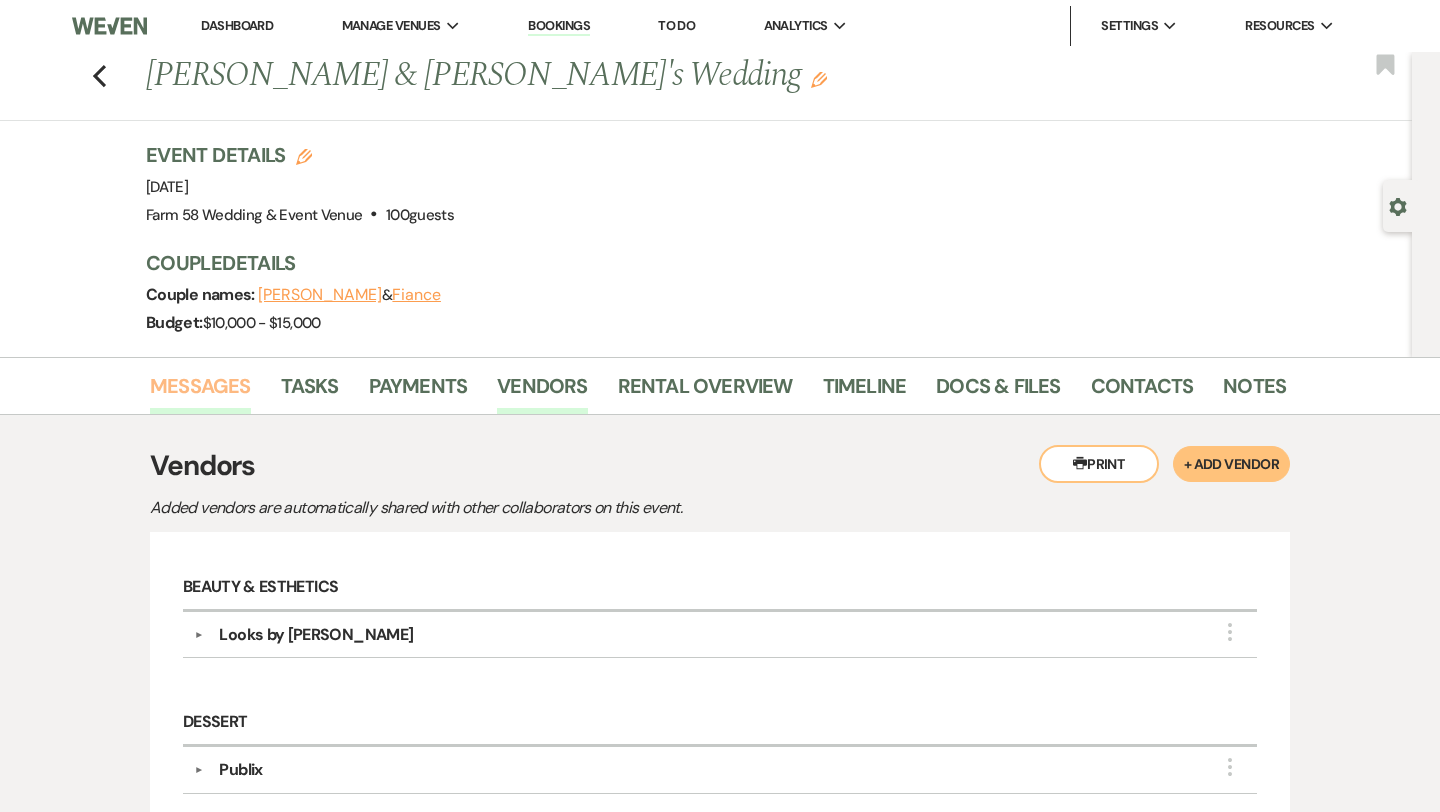click on "Messages" at bounding box center (200, 392) 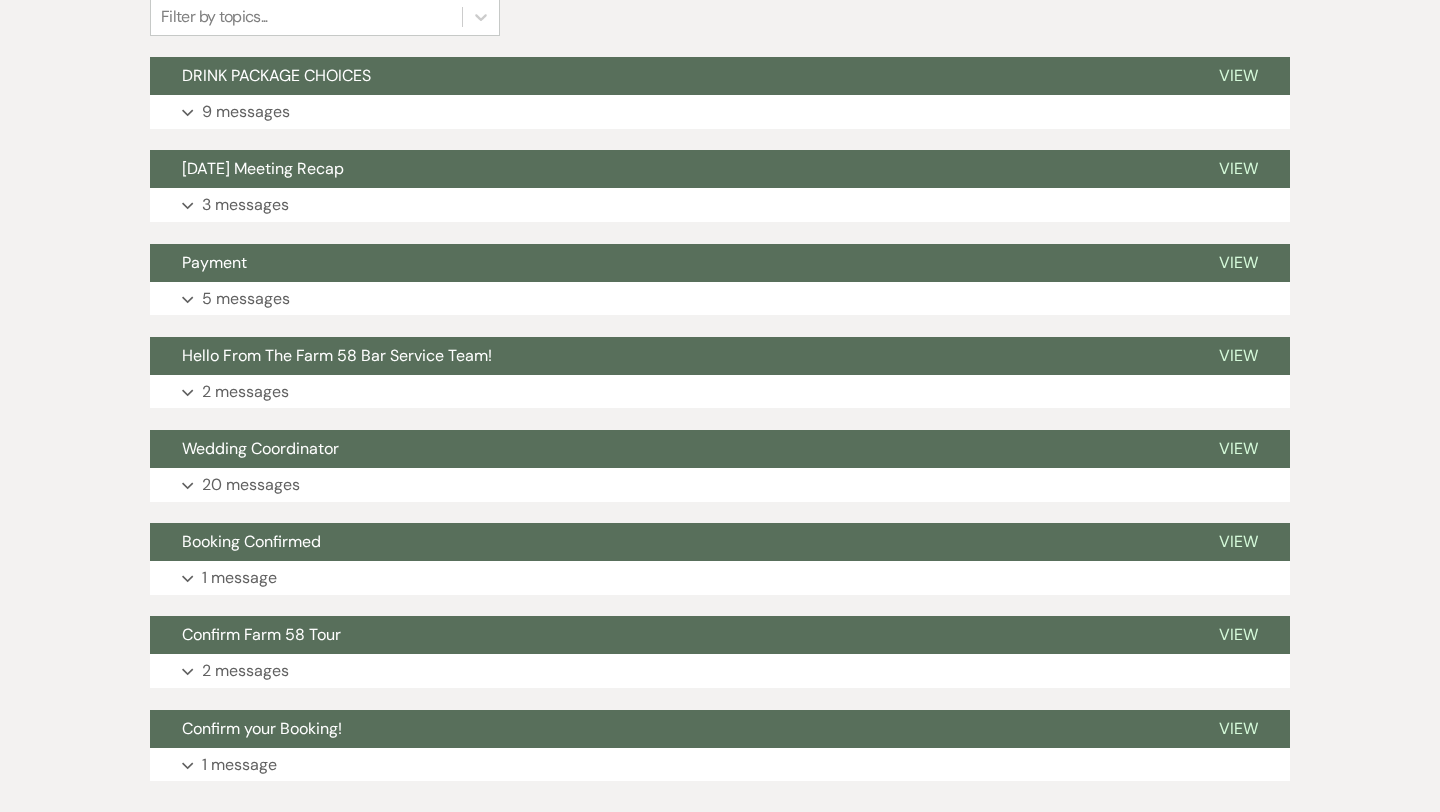 scroll, scrollTop: 669, scrollLeft: 0, axis: vertical 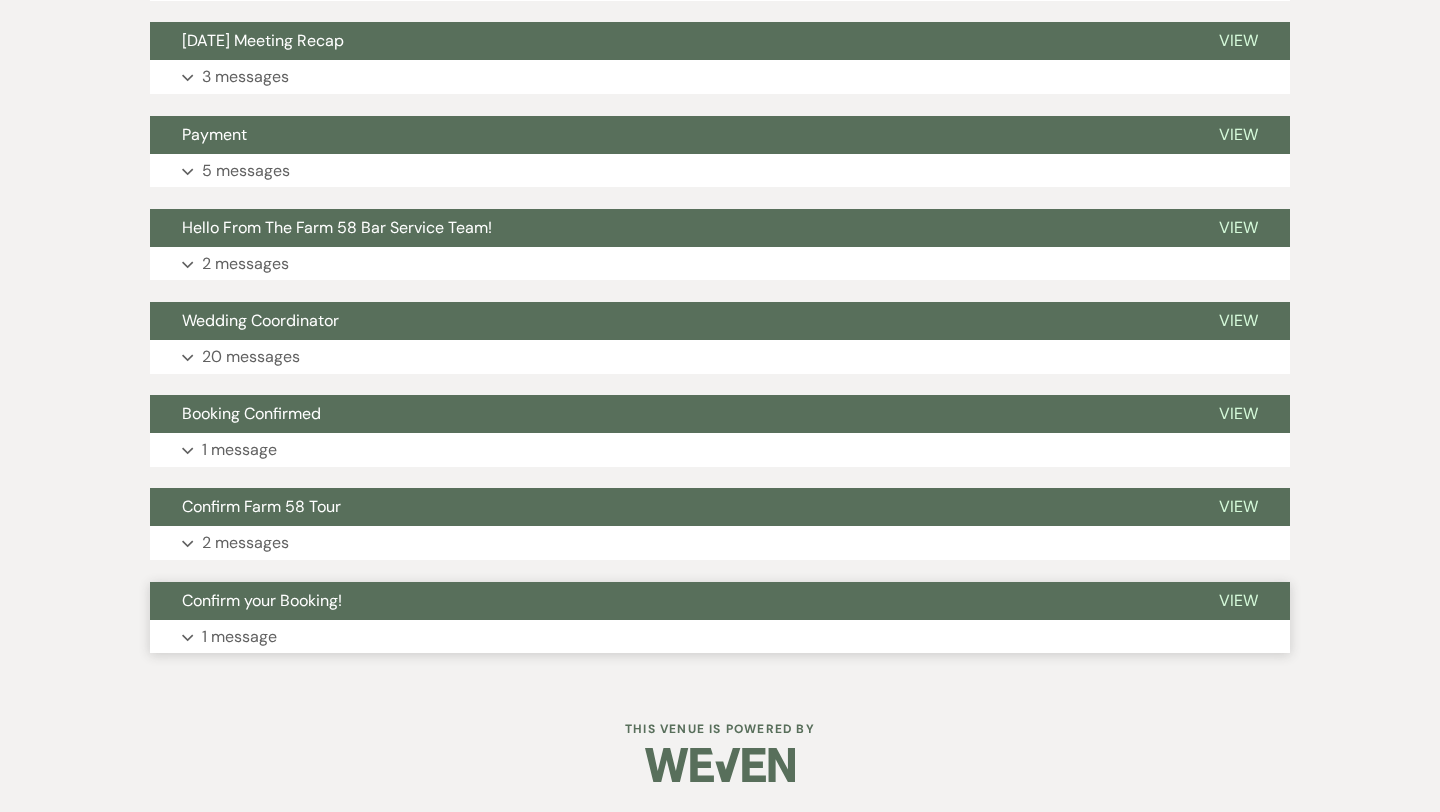 click on "Confirm your Booking!" at bounding box center (668, 601) 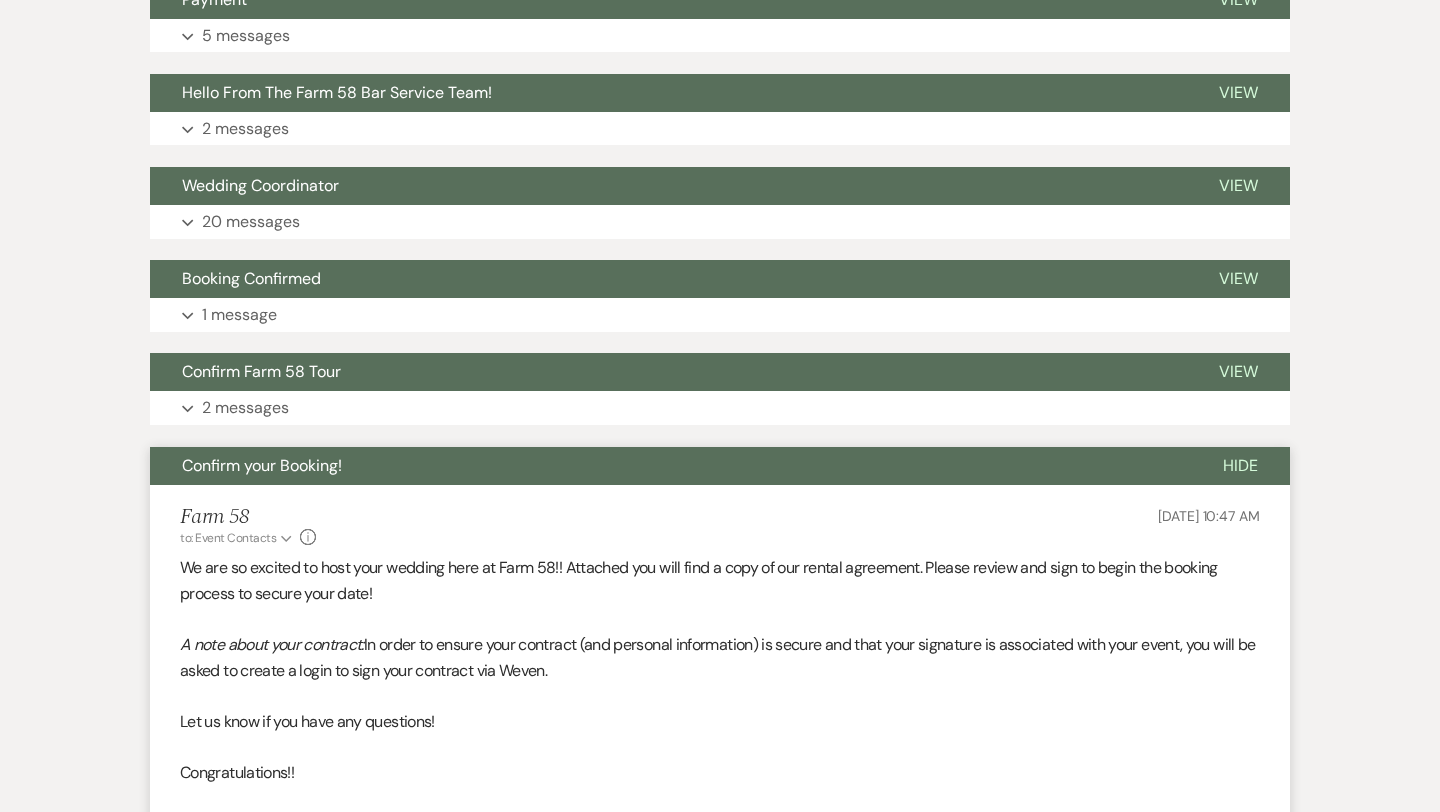 scroll, scrollTop: 1048, scrollLeft: 0, axis: vertical 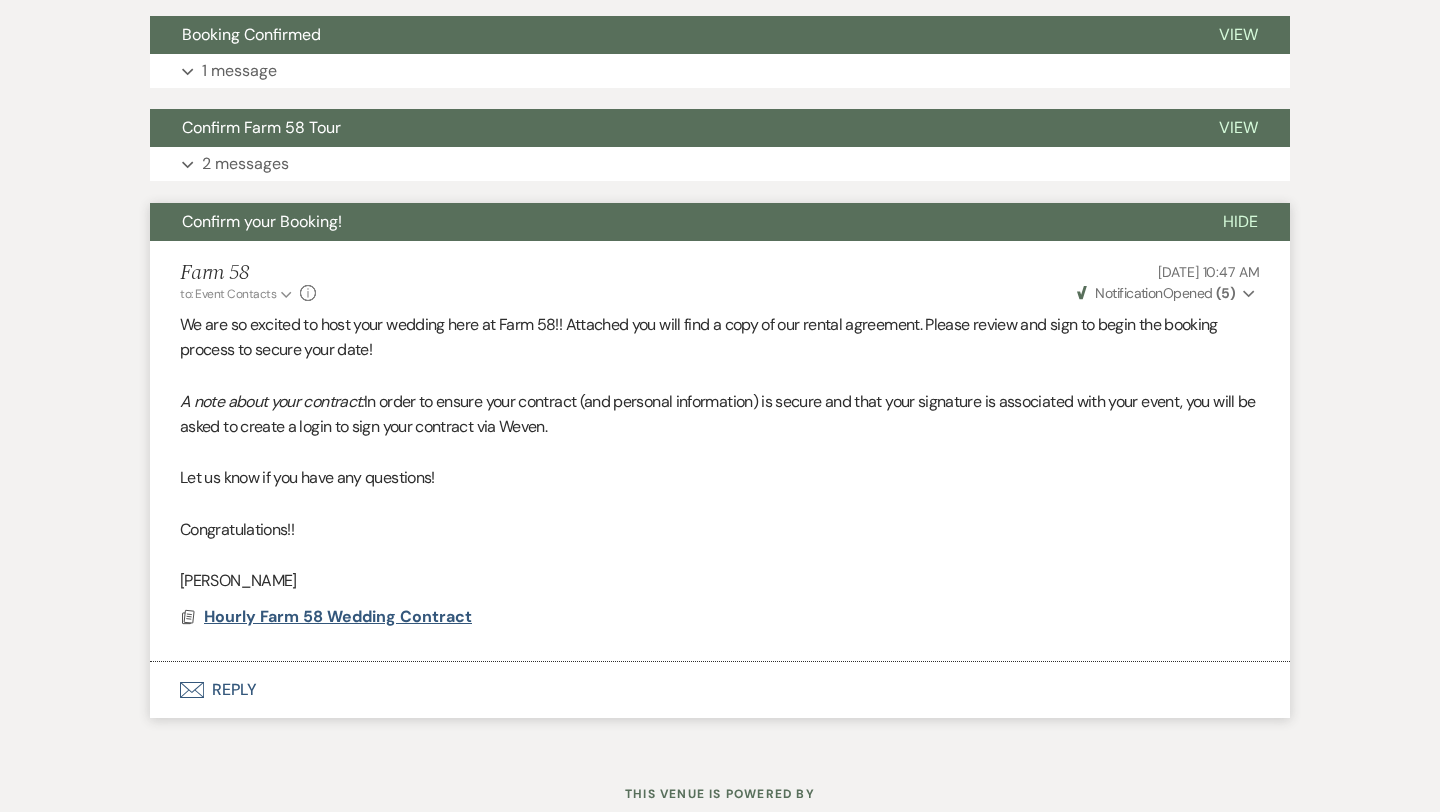 click on "Hourly Farm 58 Wedding Contract" at bounding box center [338, 616] 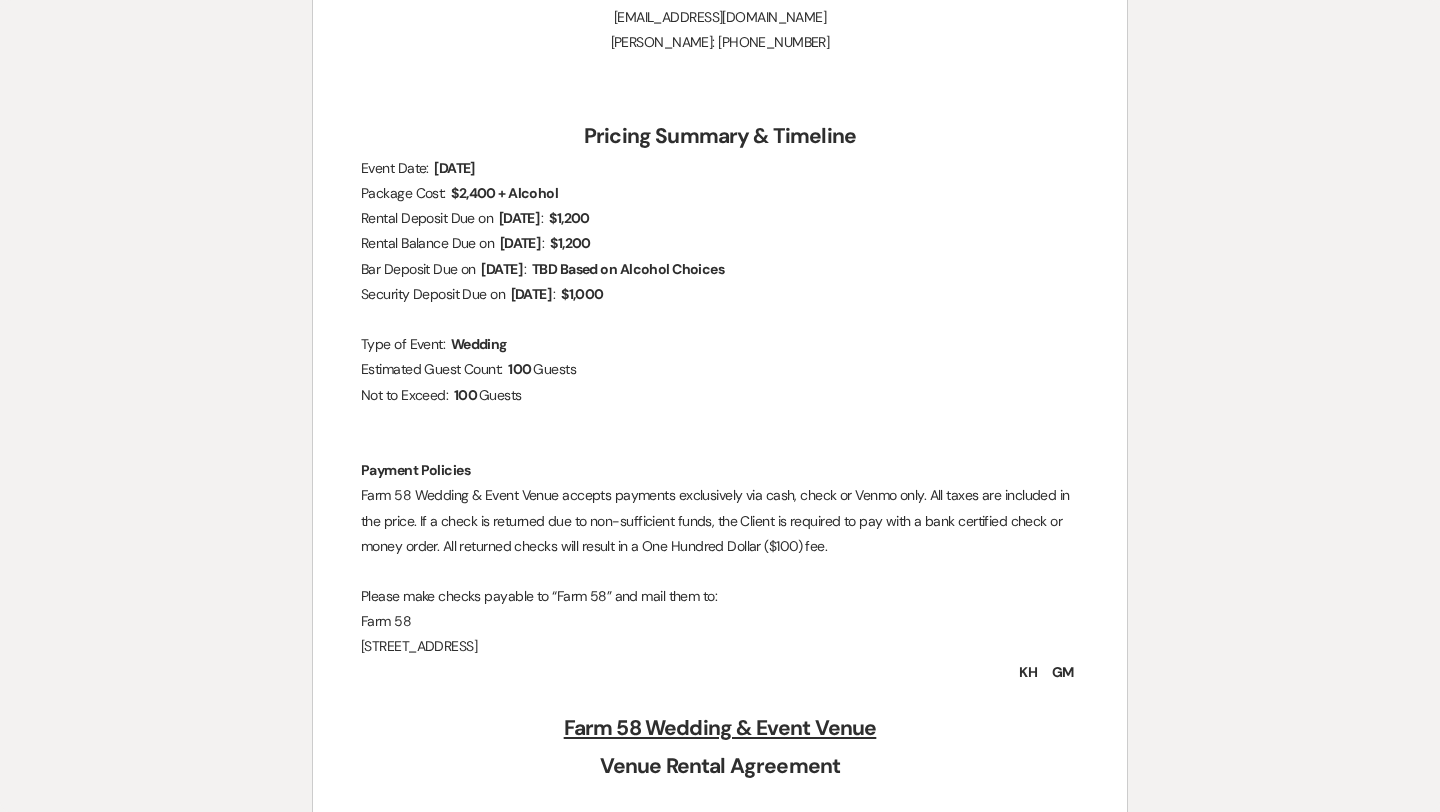 scroll, scrollTop: 0, scrollLeft: 0, axis: both 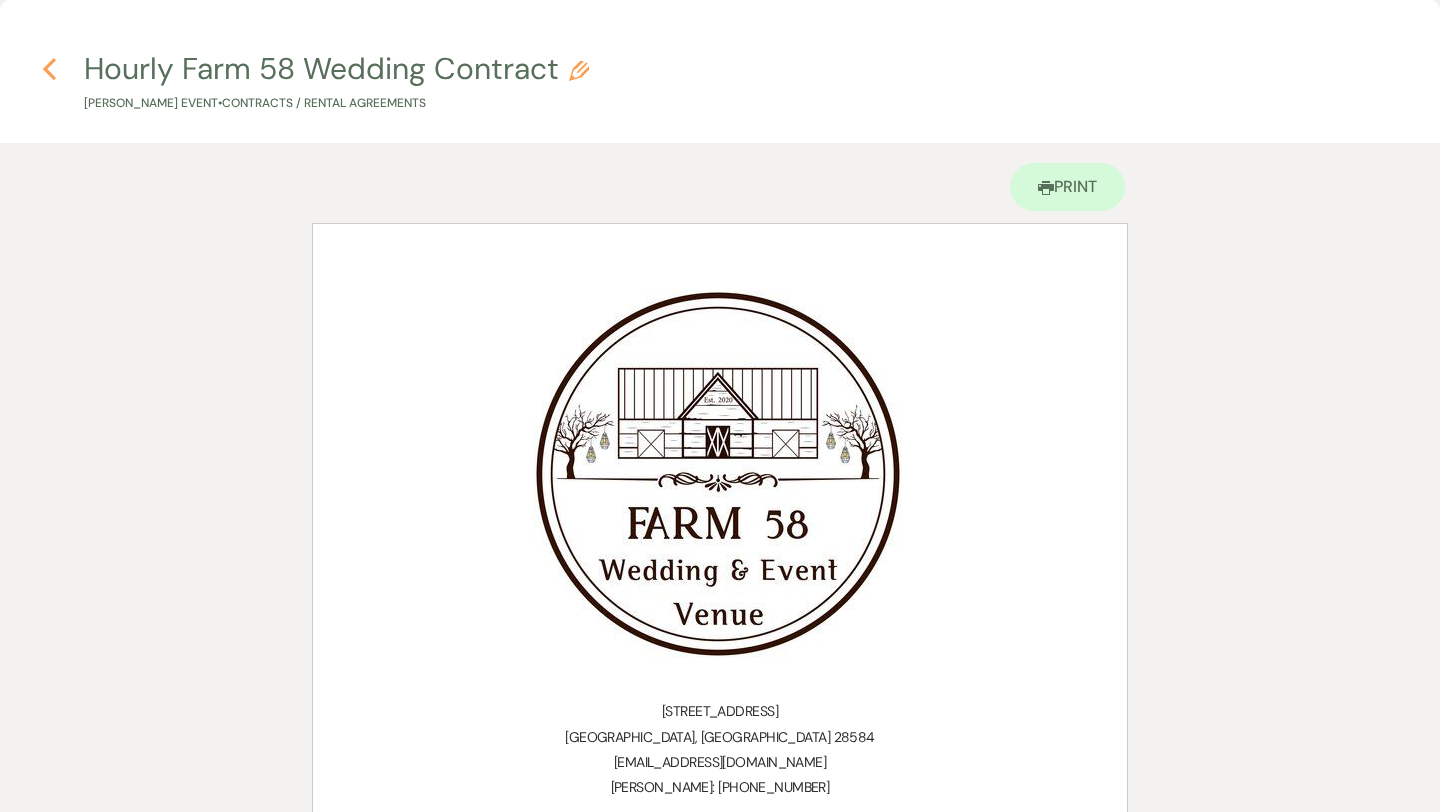 click on "Previous" 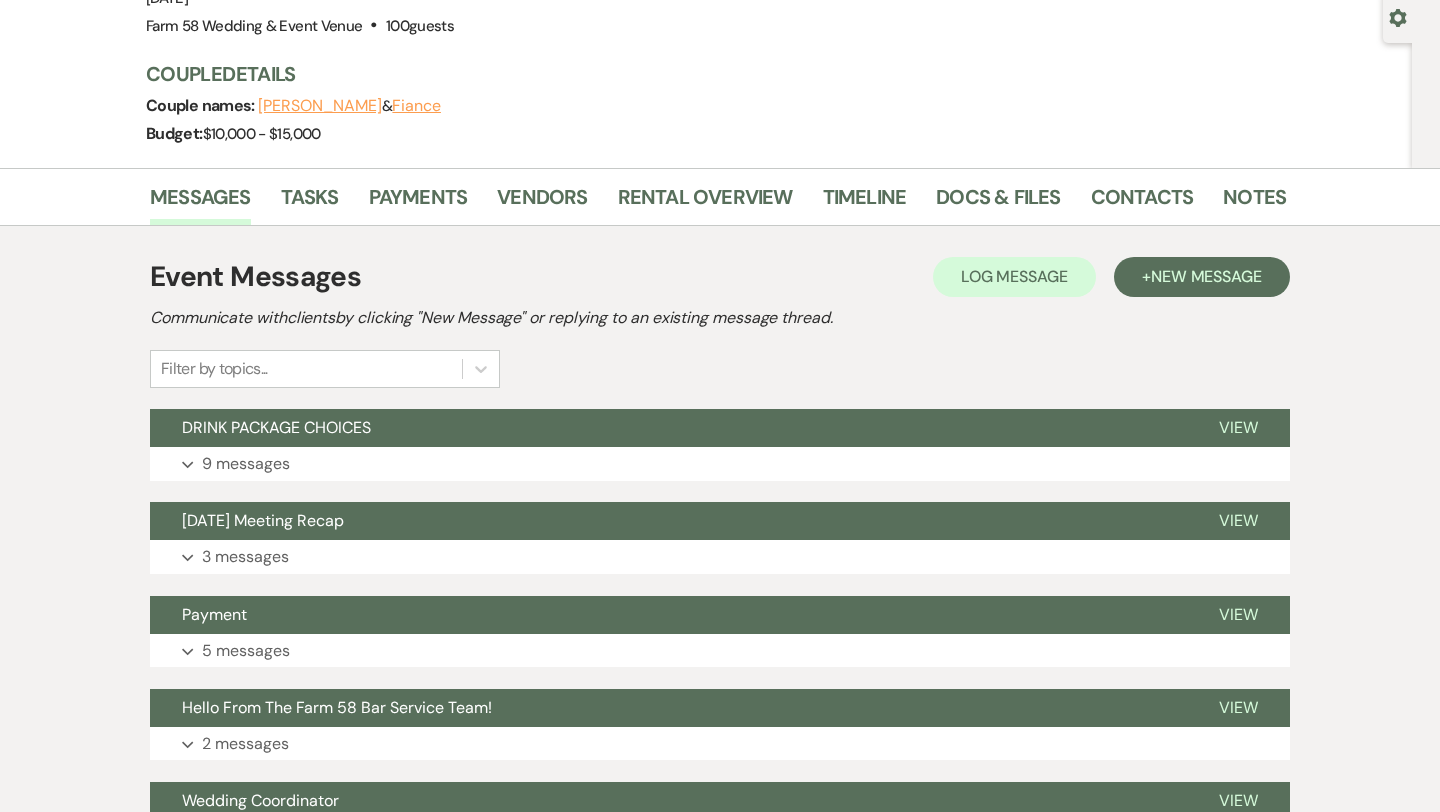 scroll, scrollTop: 0, scrollLeft: 0, axis: both 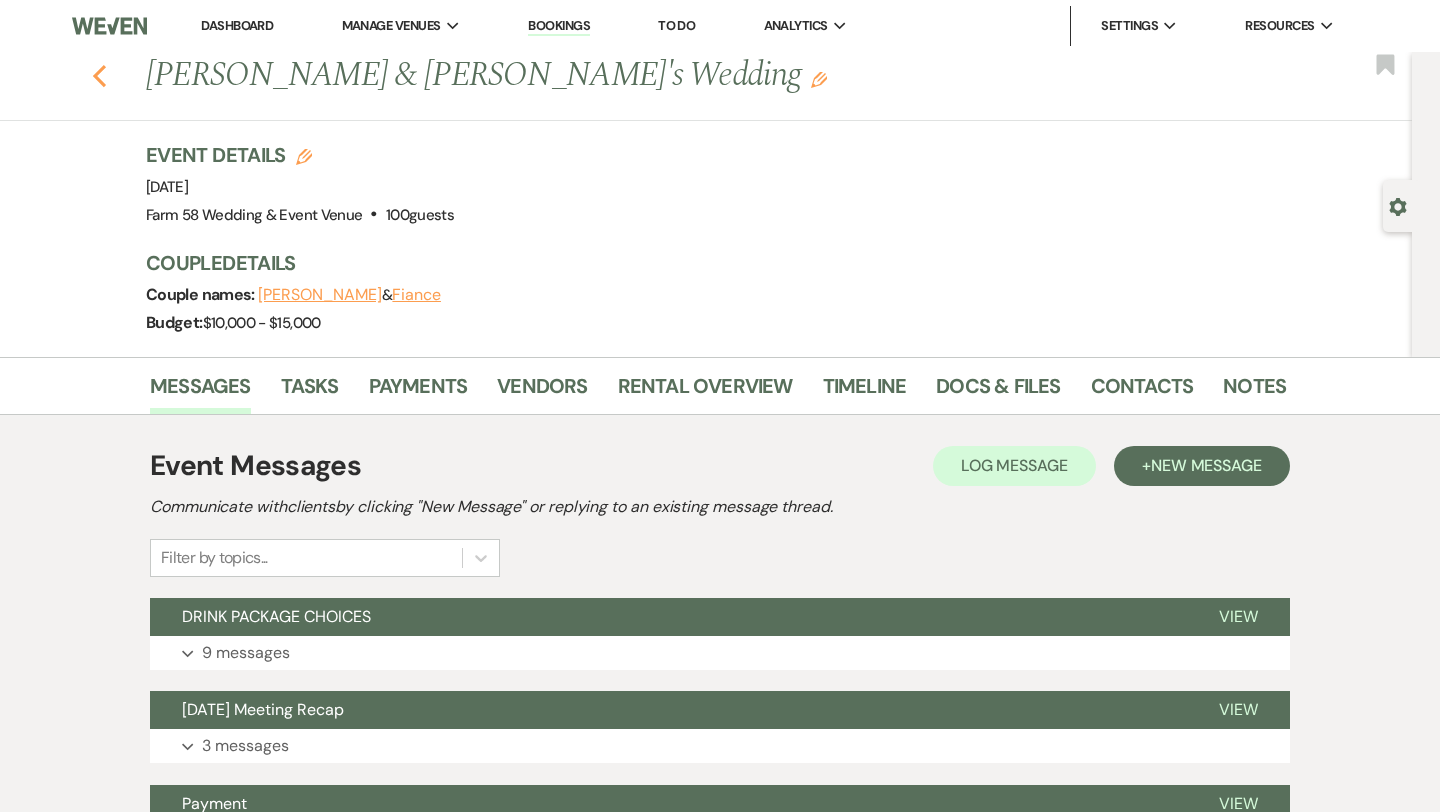 click on "Previous" 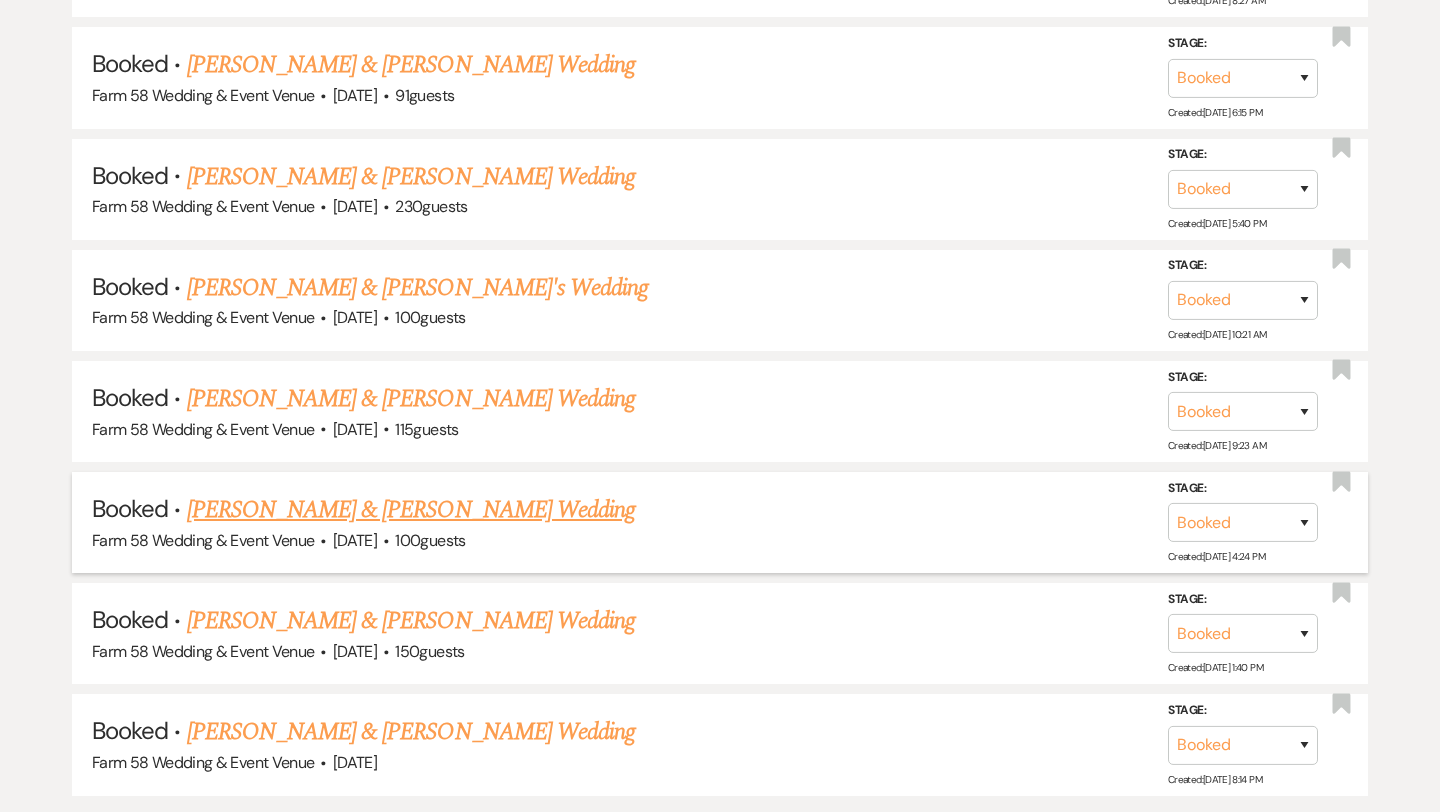 scroll, scrollTop: 5206, scrollLeft: 0, axis: vertical 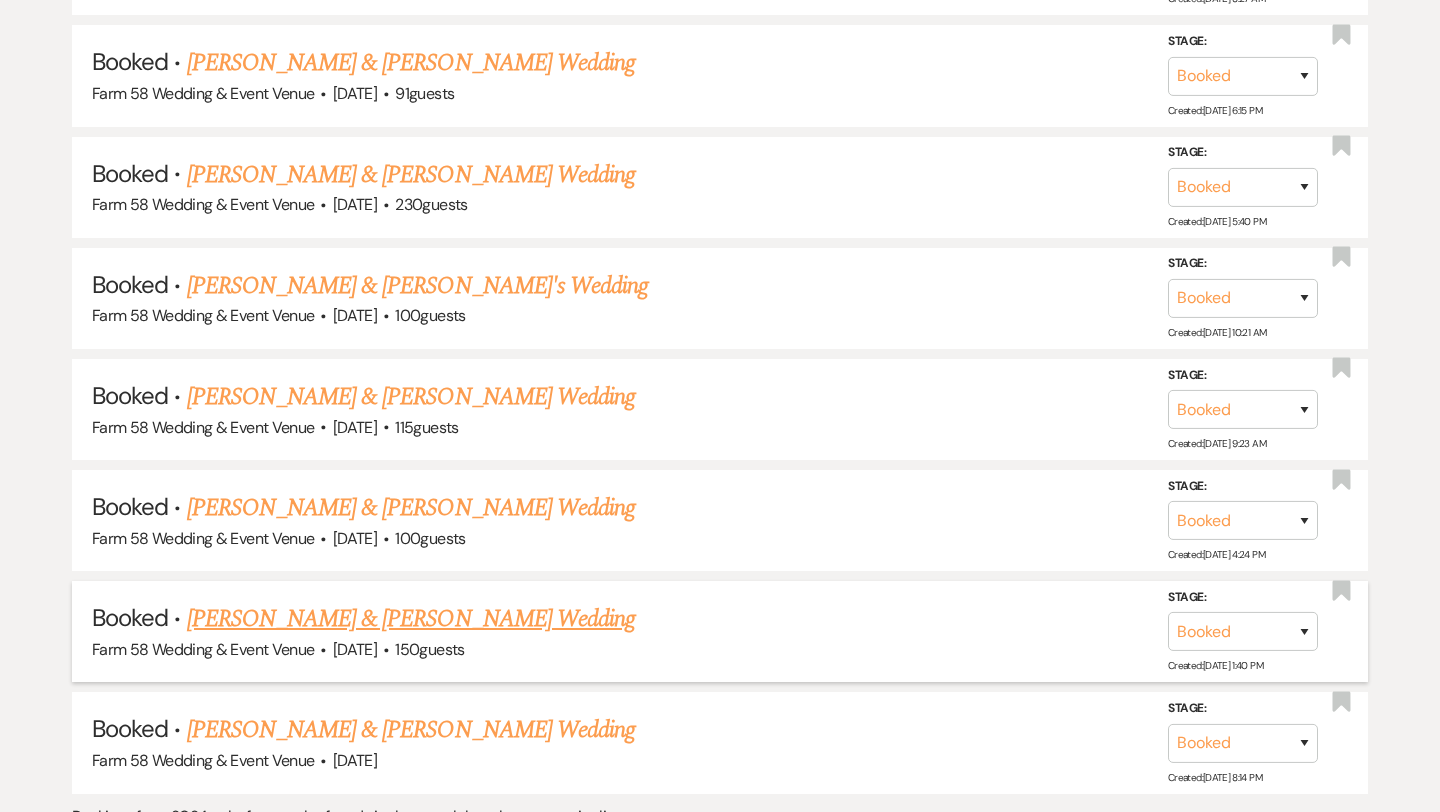 click on "[PERSON_NAME] & [PERSON_NAME] Wedding" at bounding box center (411, 619) 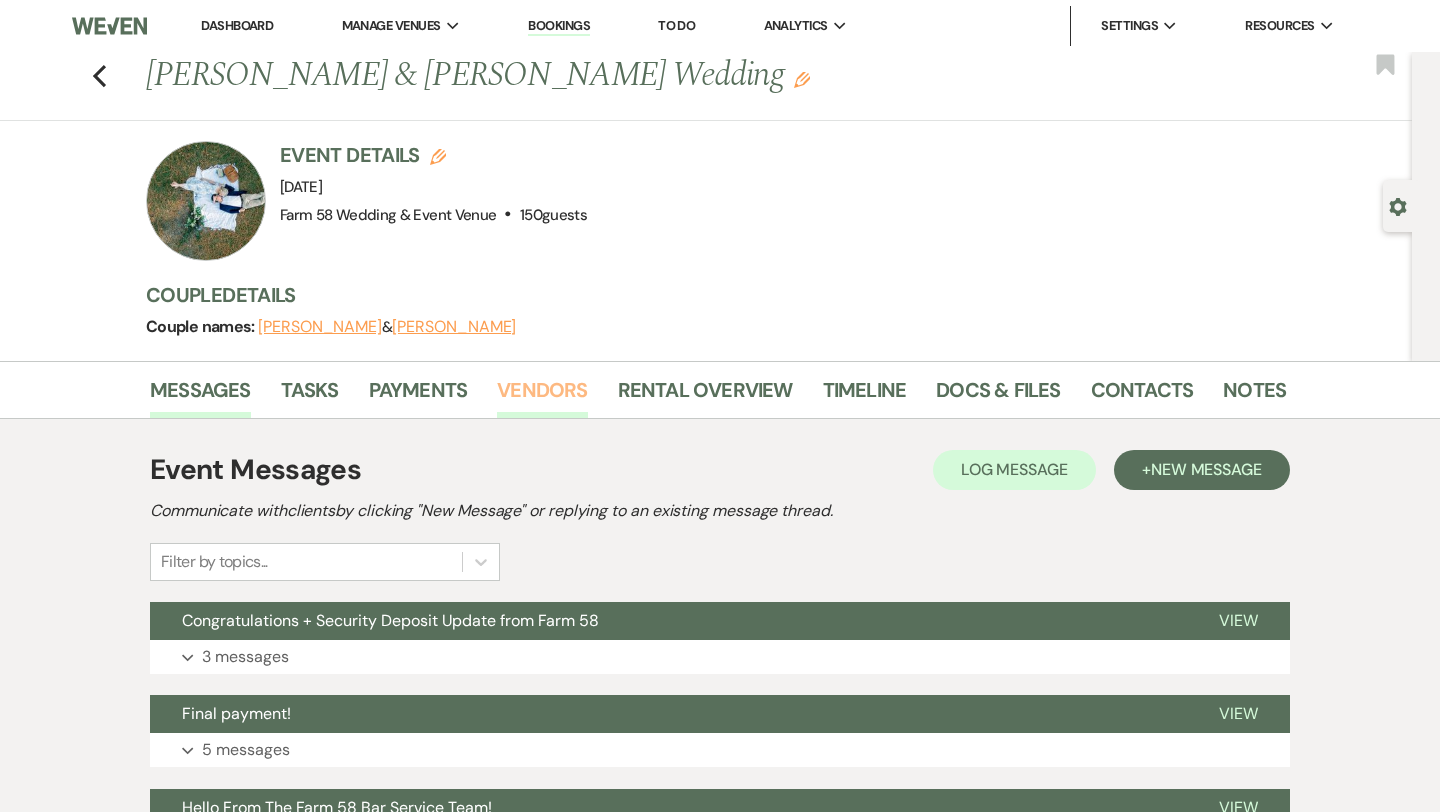 click on "Vendors" at bounding box center [542, 396] 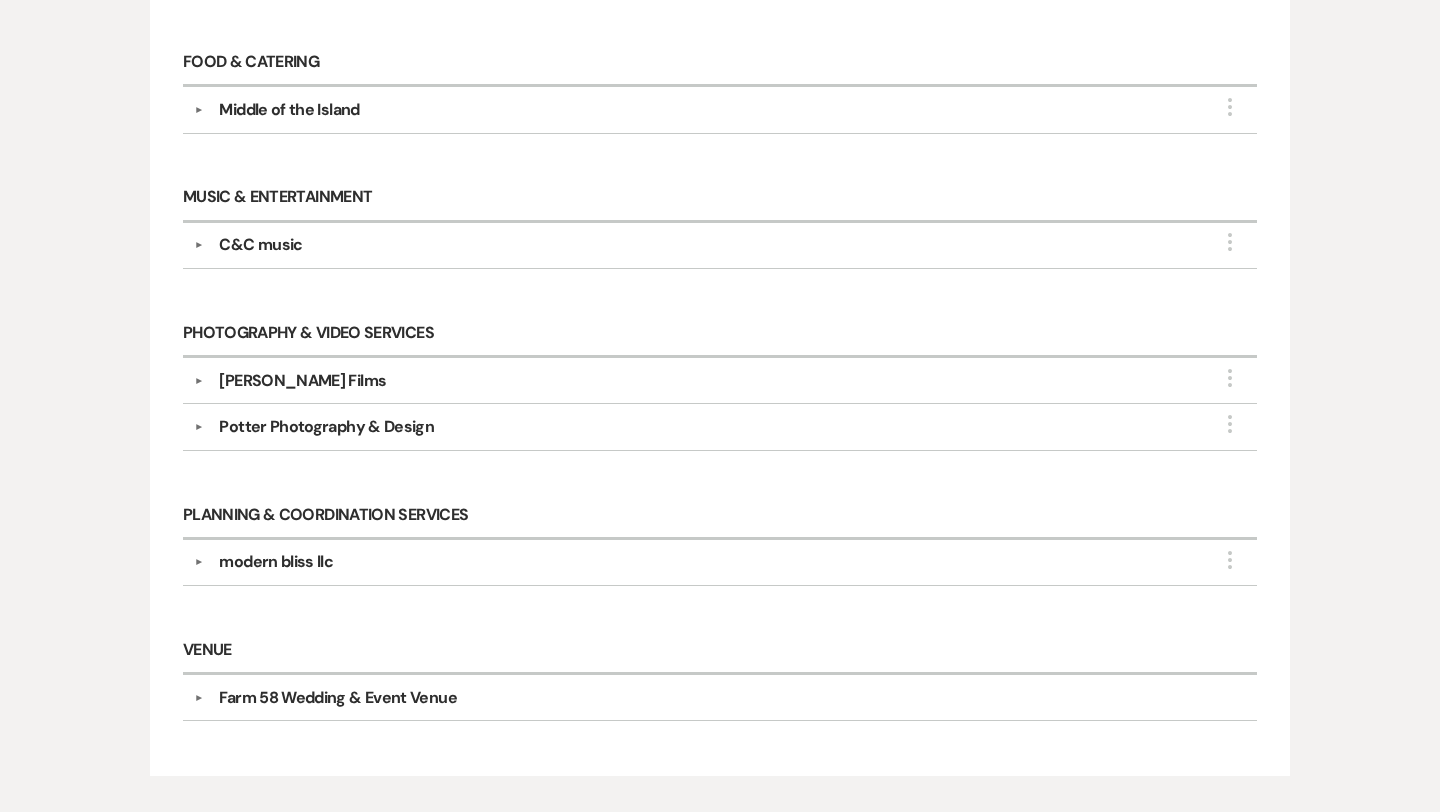 scroll, scrollTop: 798, scrollLeft: 0, axis: vertical 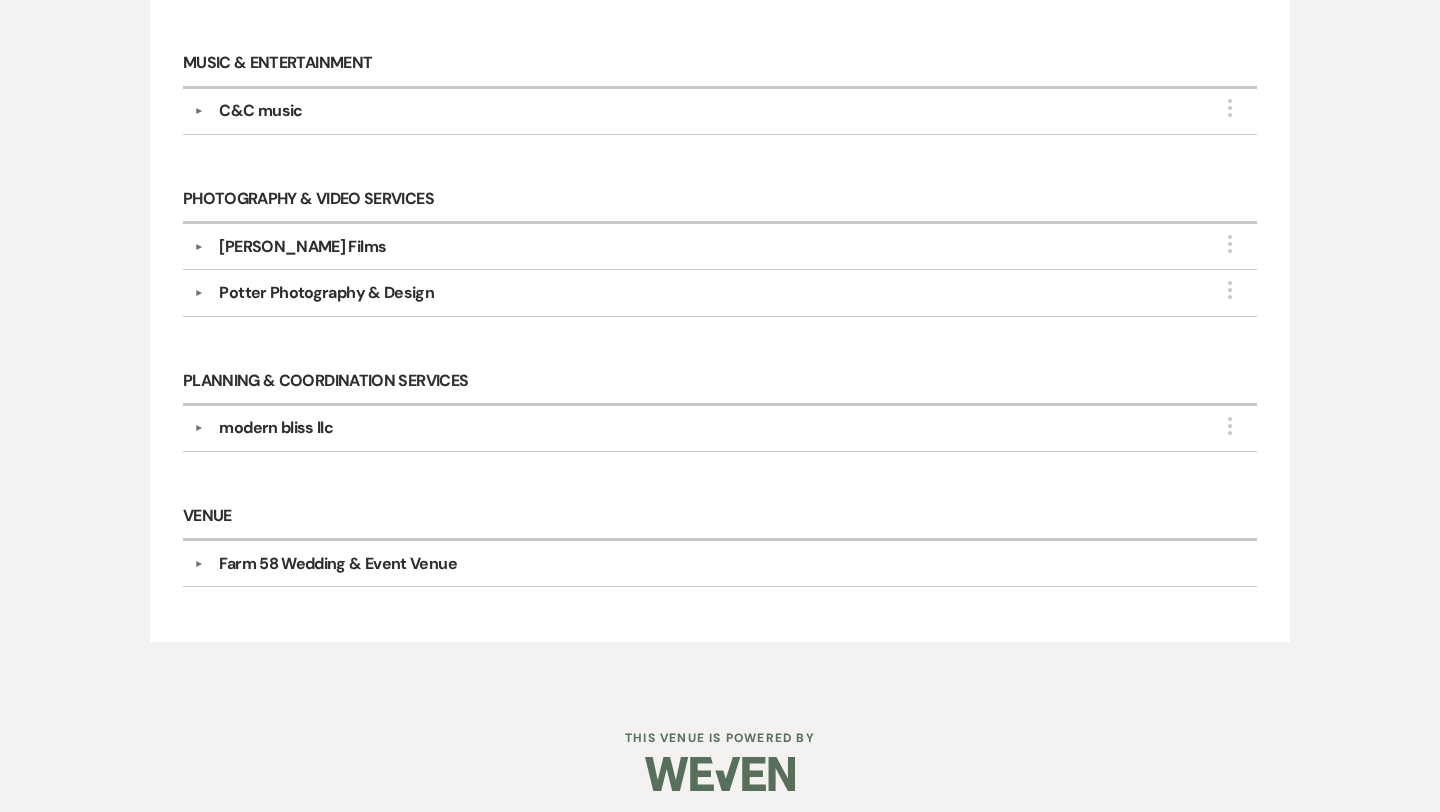 click on "[PERSON_NAME] Films" at bounding box center (302, 247) 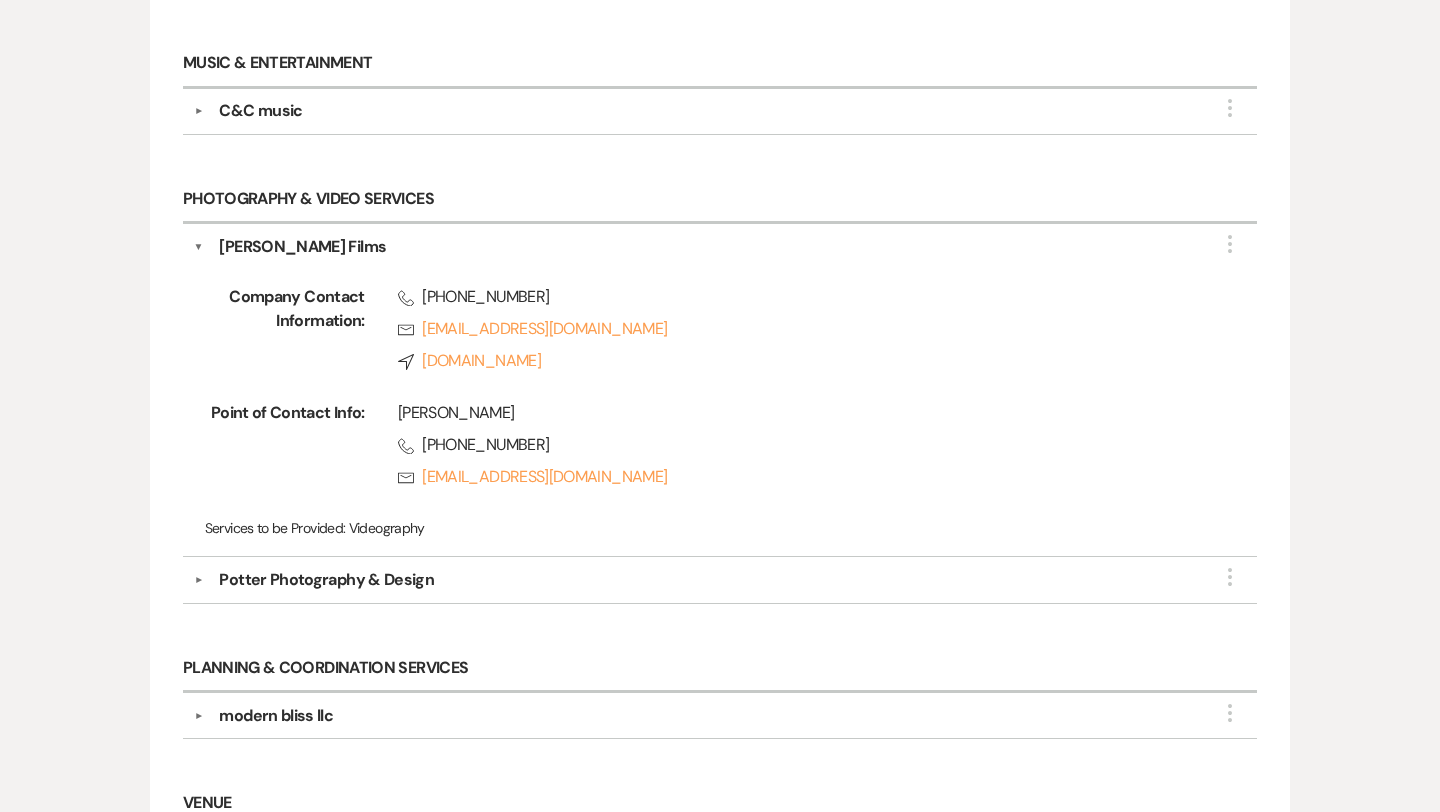 click on "[PERSON_NAME] Films" at bounding box center [302, 247] 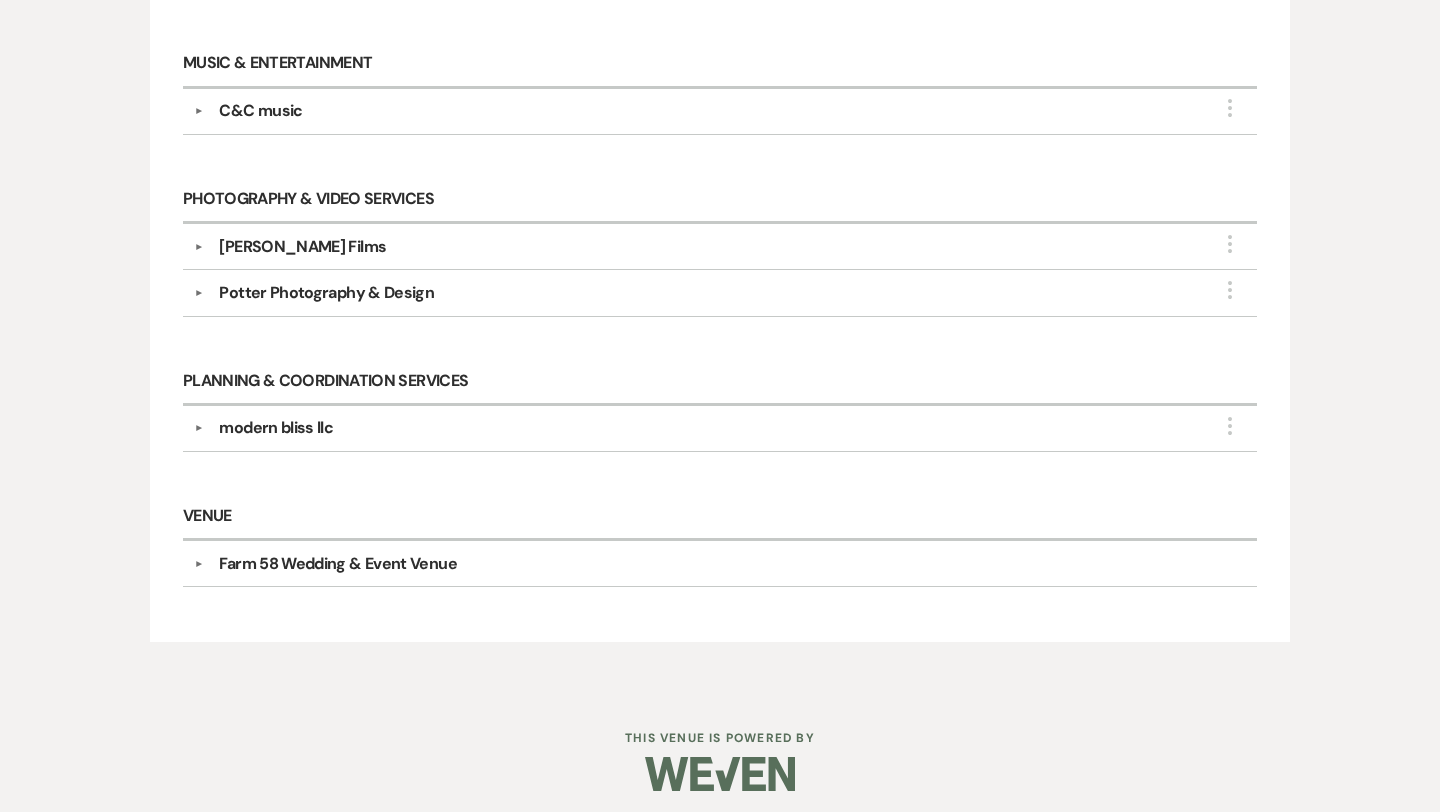click on "Potter Photography & Design" at bounding box center [326, 293] 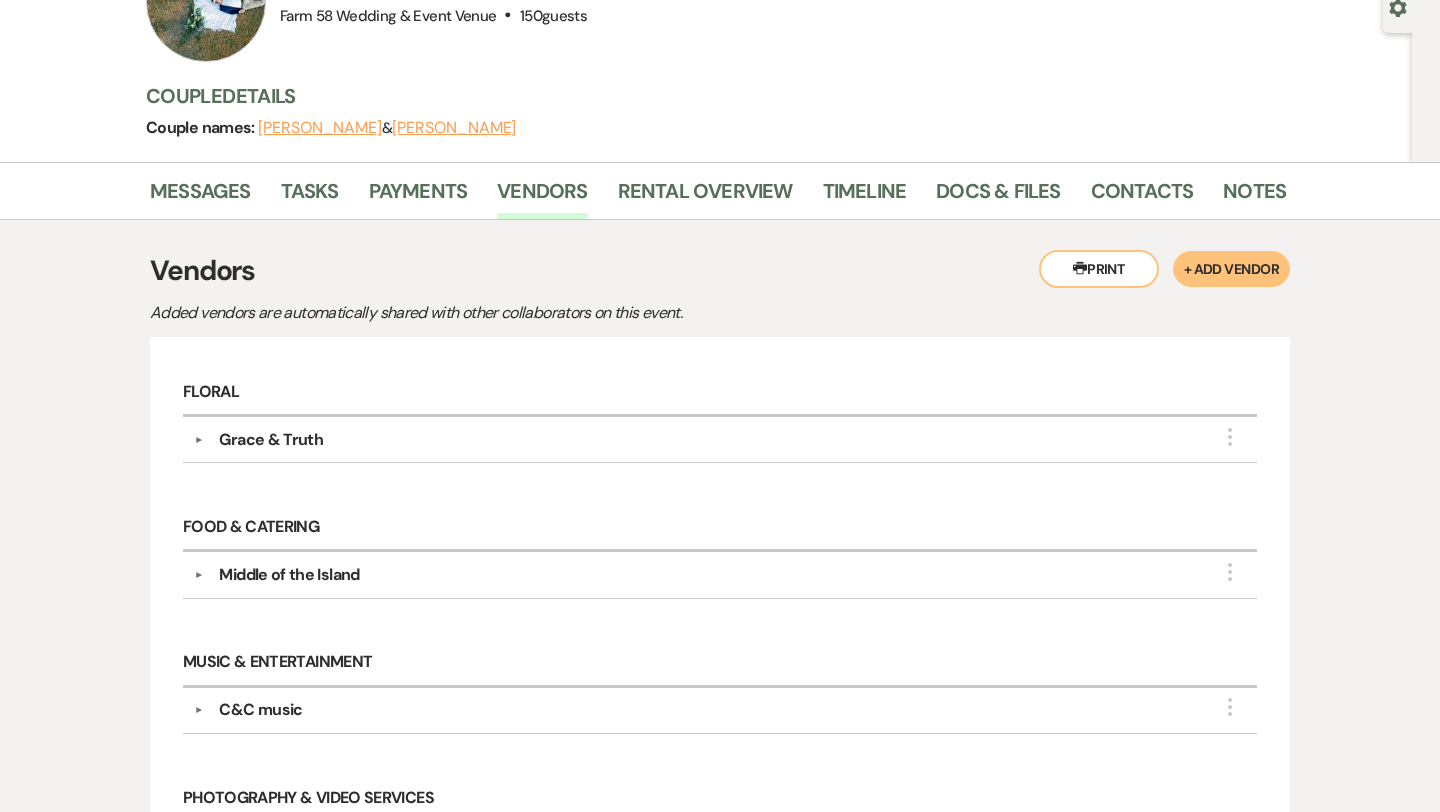 scroll, scrollTop: 0, scrollLeft: 0, axis: both 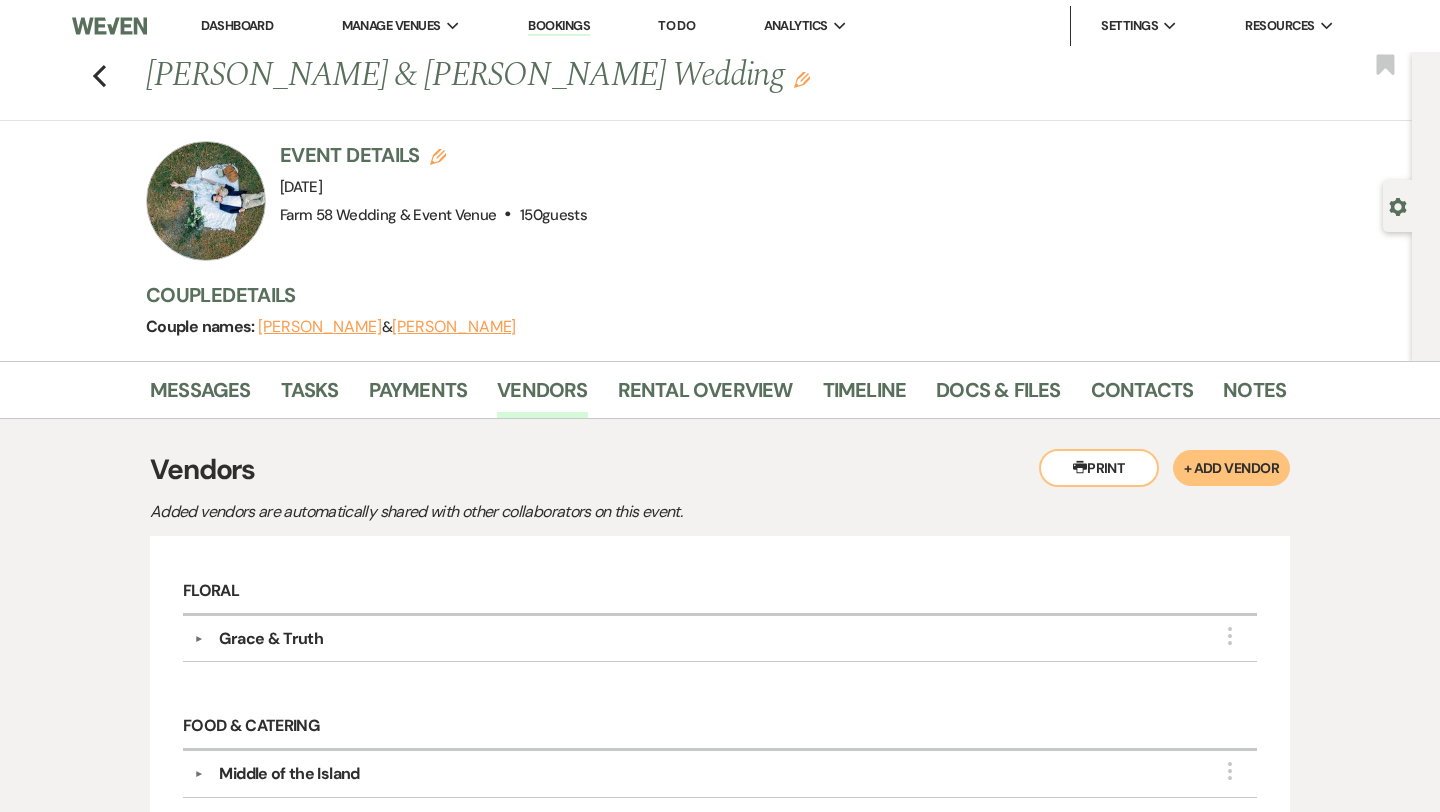 click on "Previous [PERSON_NAME] & [PERSON_NAME] Wedding Edit Bookmark" at bounding box center [701, 86] 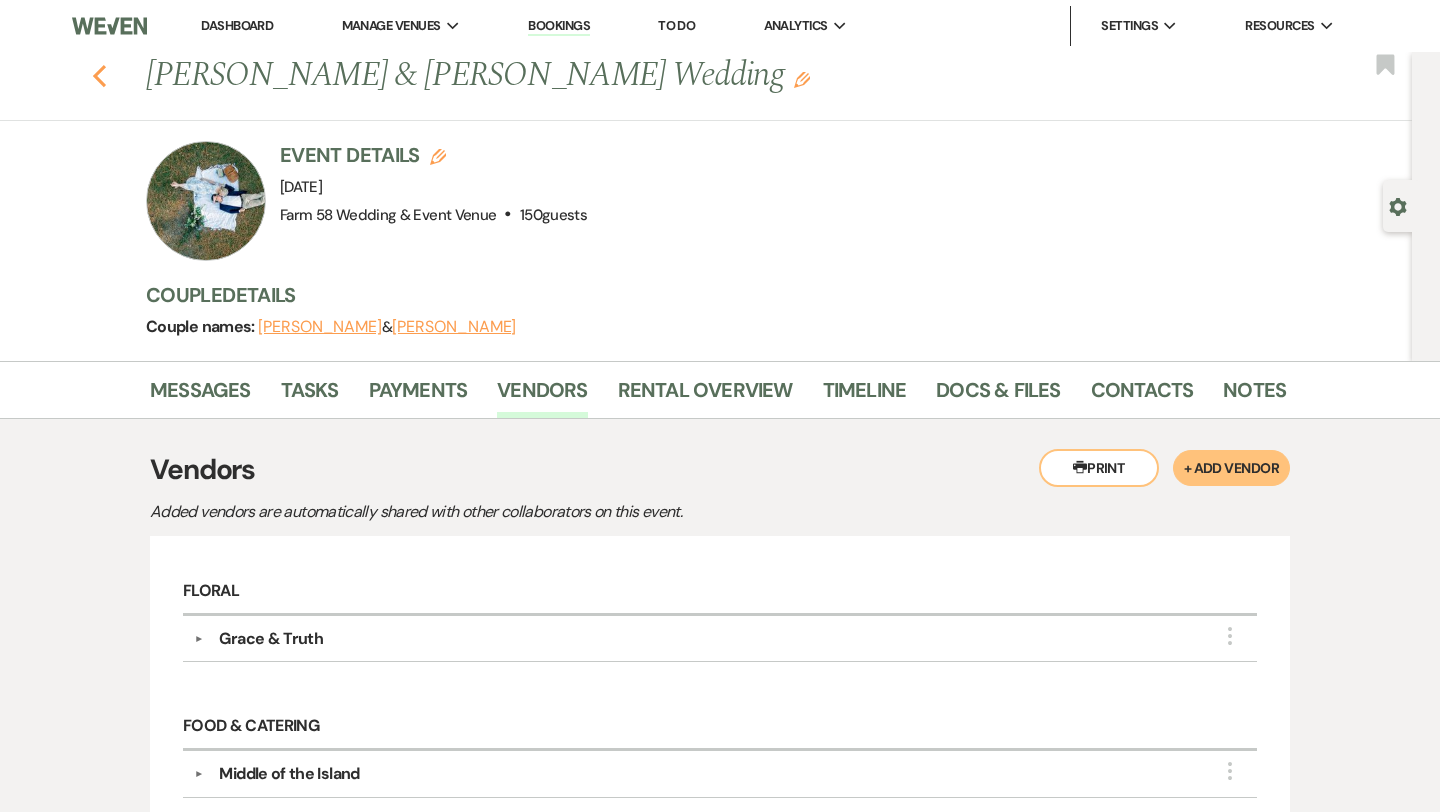 click on "Previous" 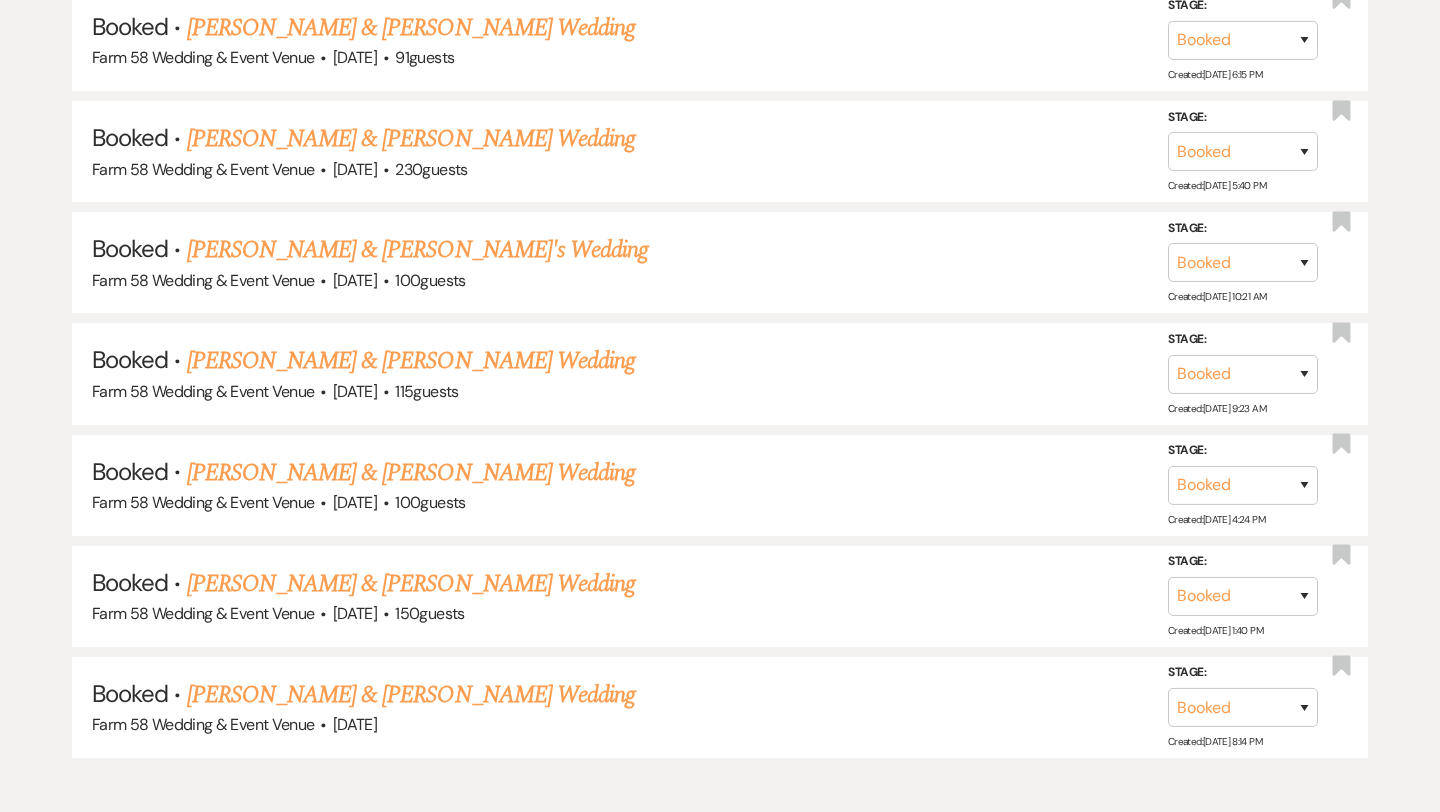scroll, scrollTop: 5242, scrollLeft: 0, axis: vertical 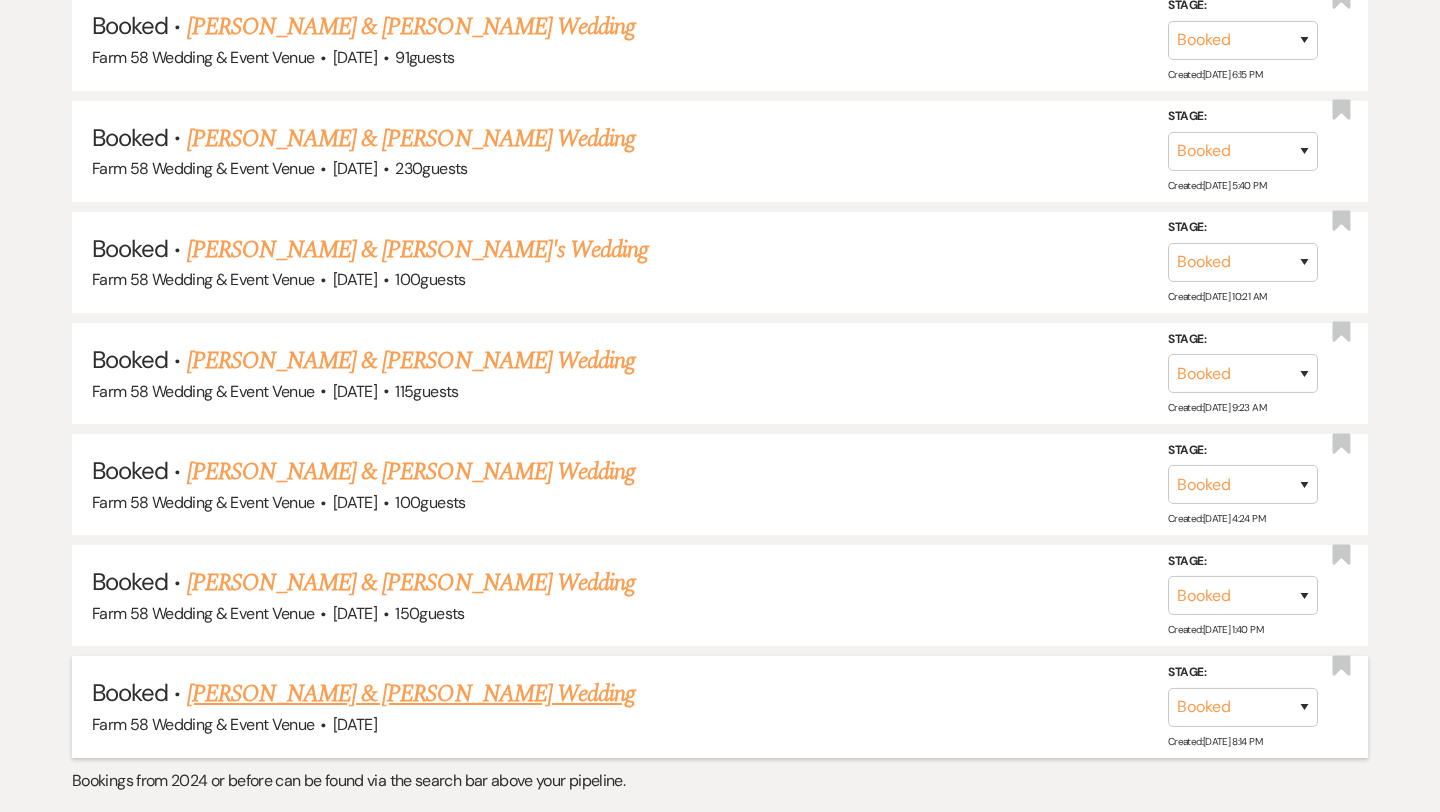 click on "[PERSON_NAME] & [PERSON_NAME] Wedding" at bounding box center (411, 694) 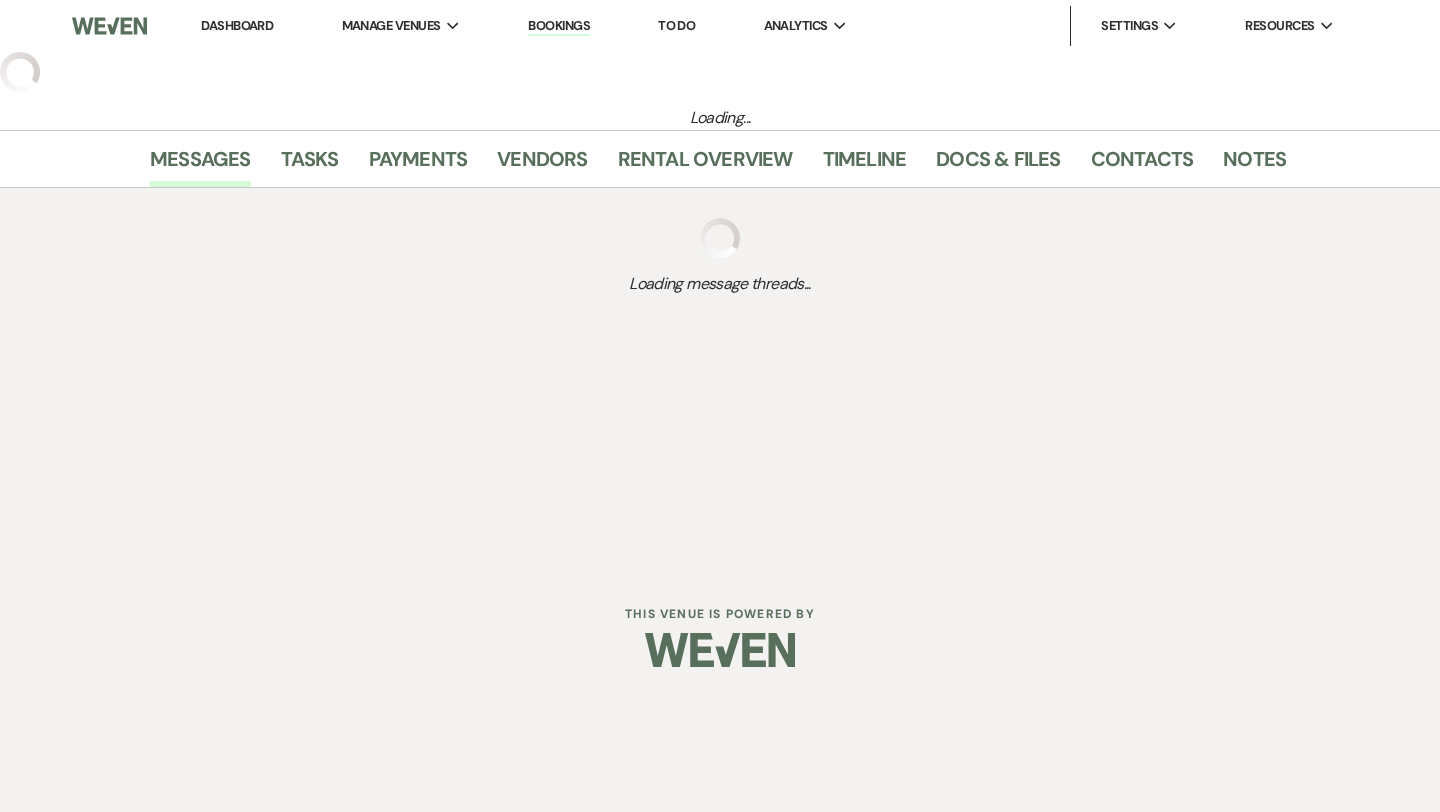 scroll, scrollTop: 0, scrollLeft: 0, axis: both 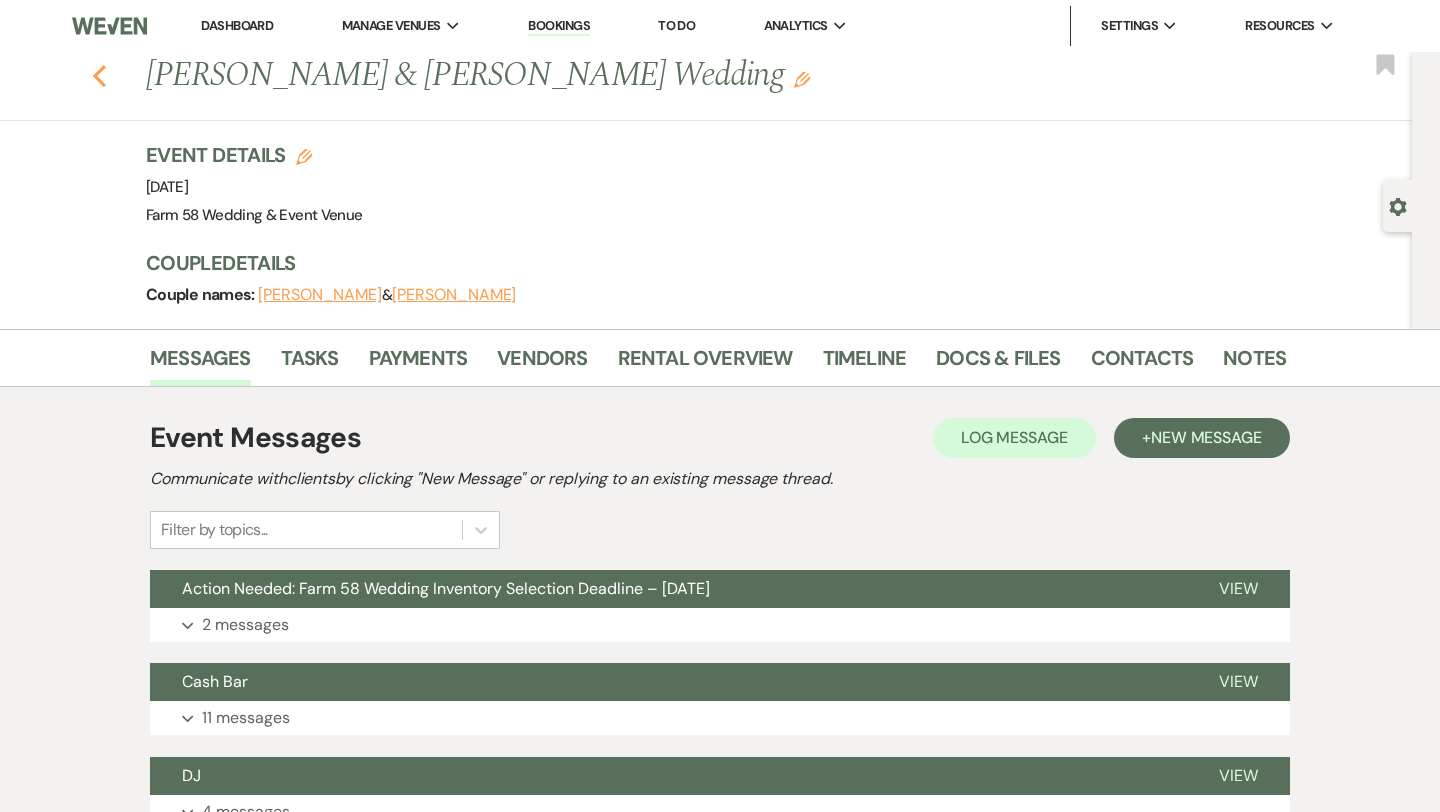 click 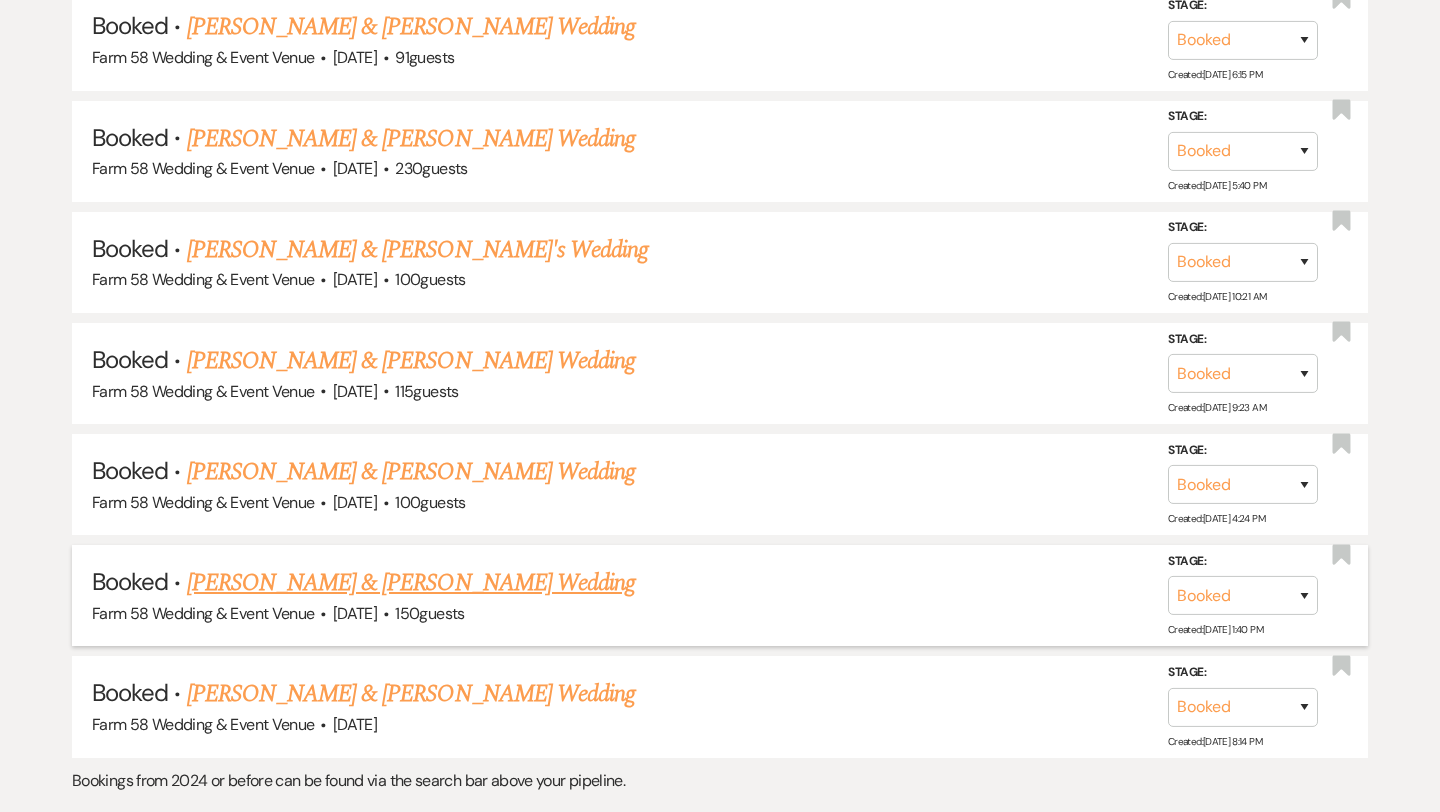 scroll, scrollTop: 5277, scrollLeft: 0, axis: vertical 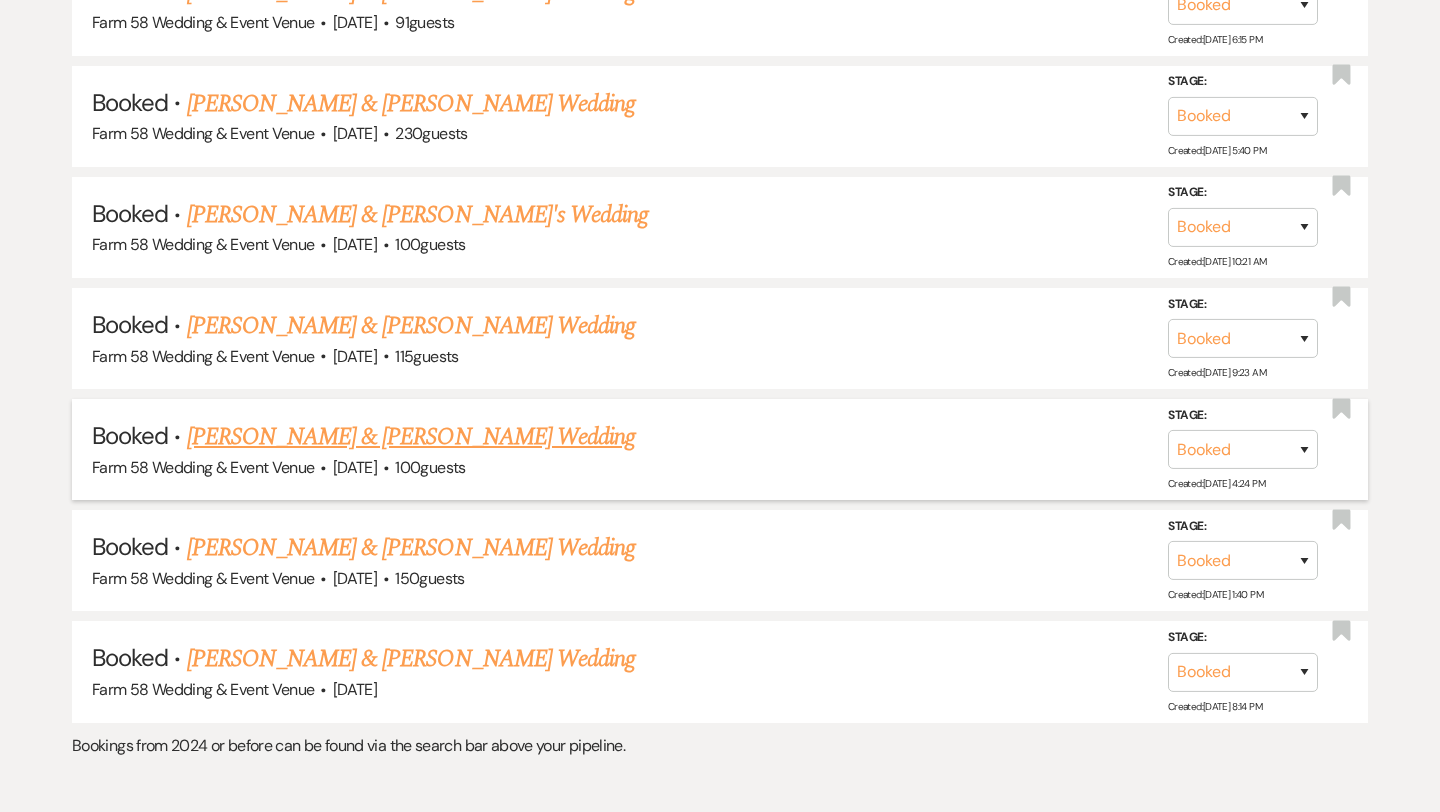 click on "[PERSON_NAME] & [PERSON_NAME] Wedding" at bounding box center [411, 437] 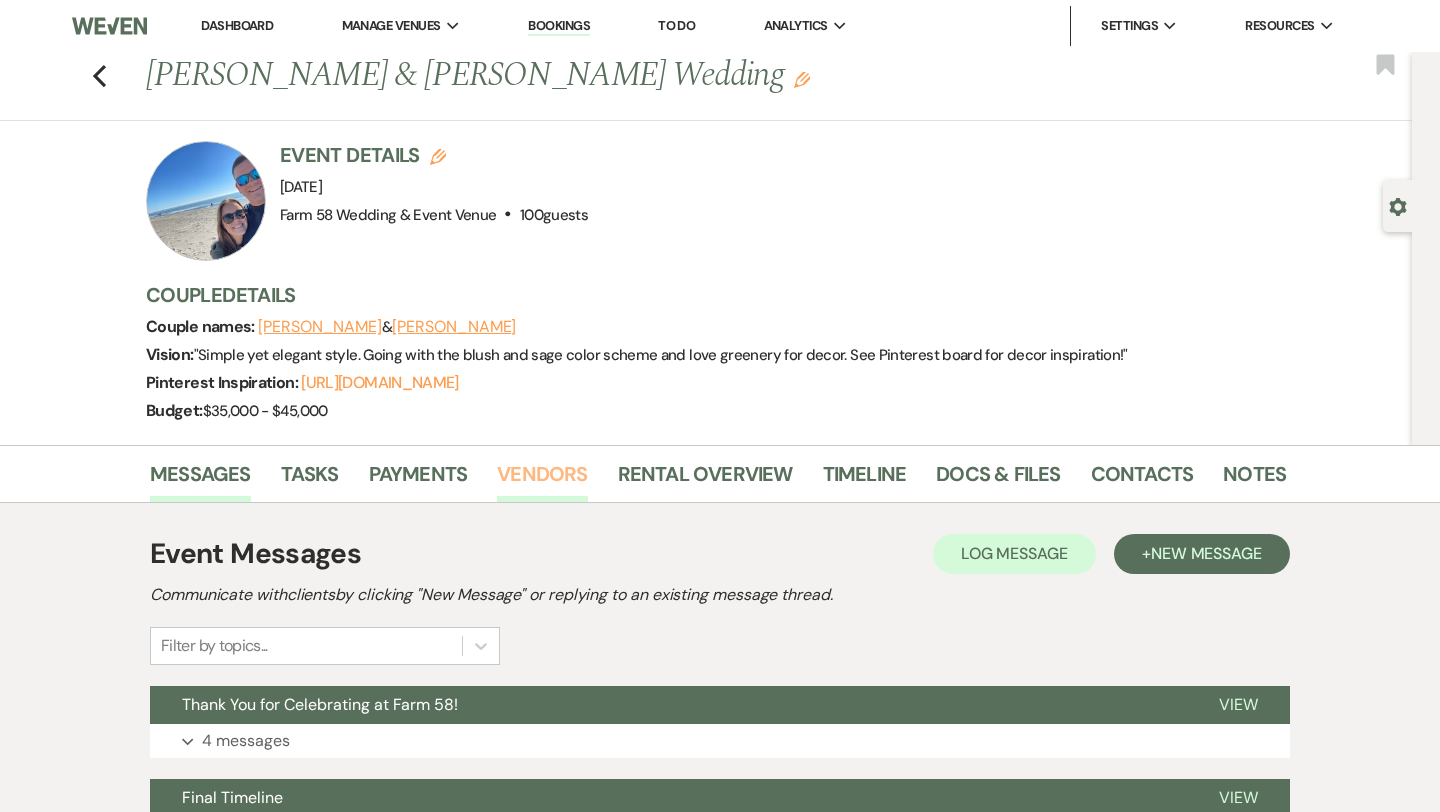 click on "Vendors" at bounding box center [542, 480] 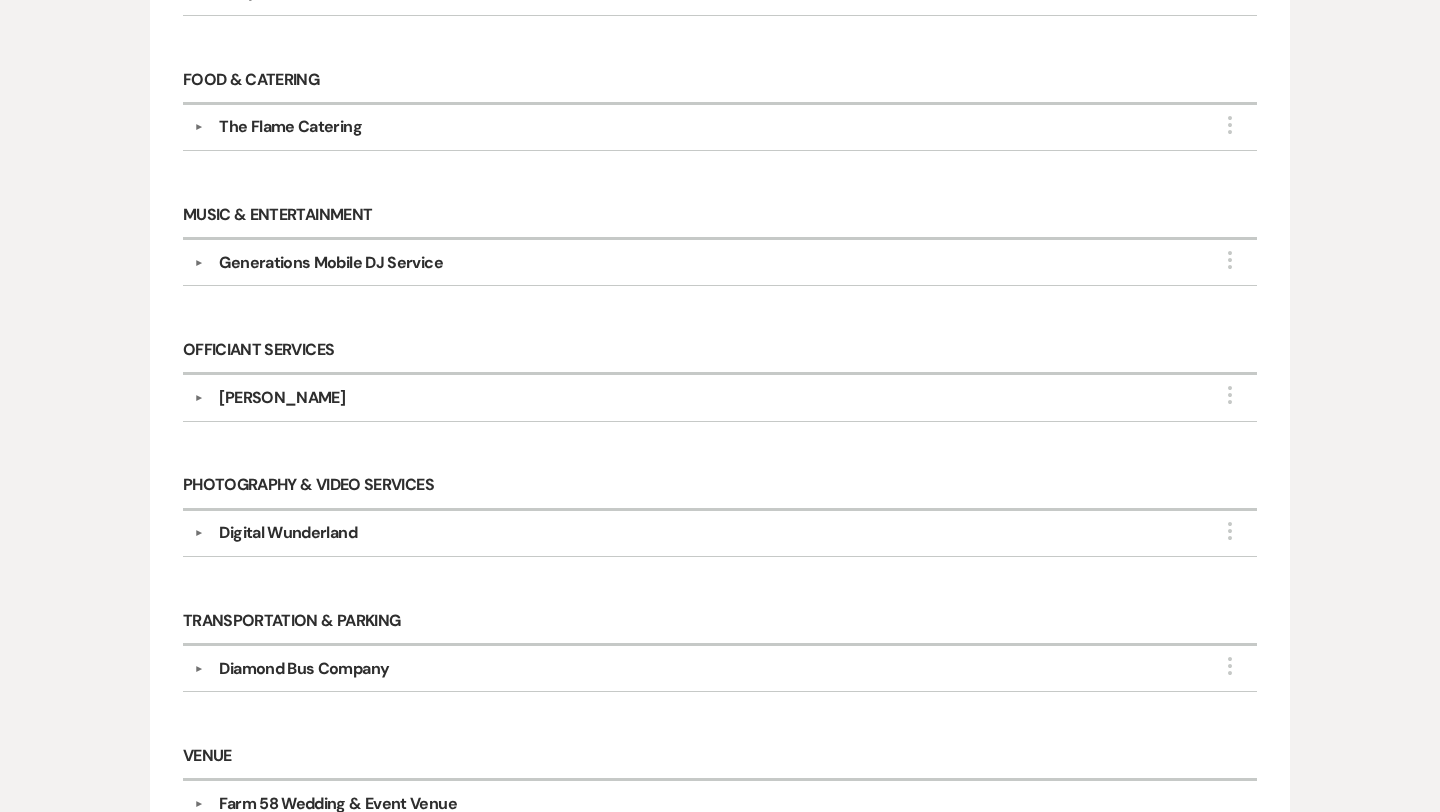 scroll, scrollTop: 1197, scrollLeft: 0, axis: vertical 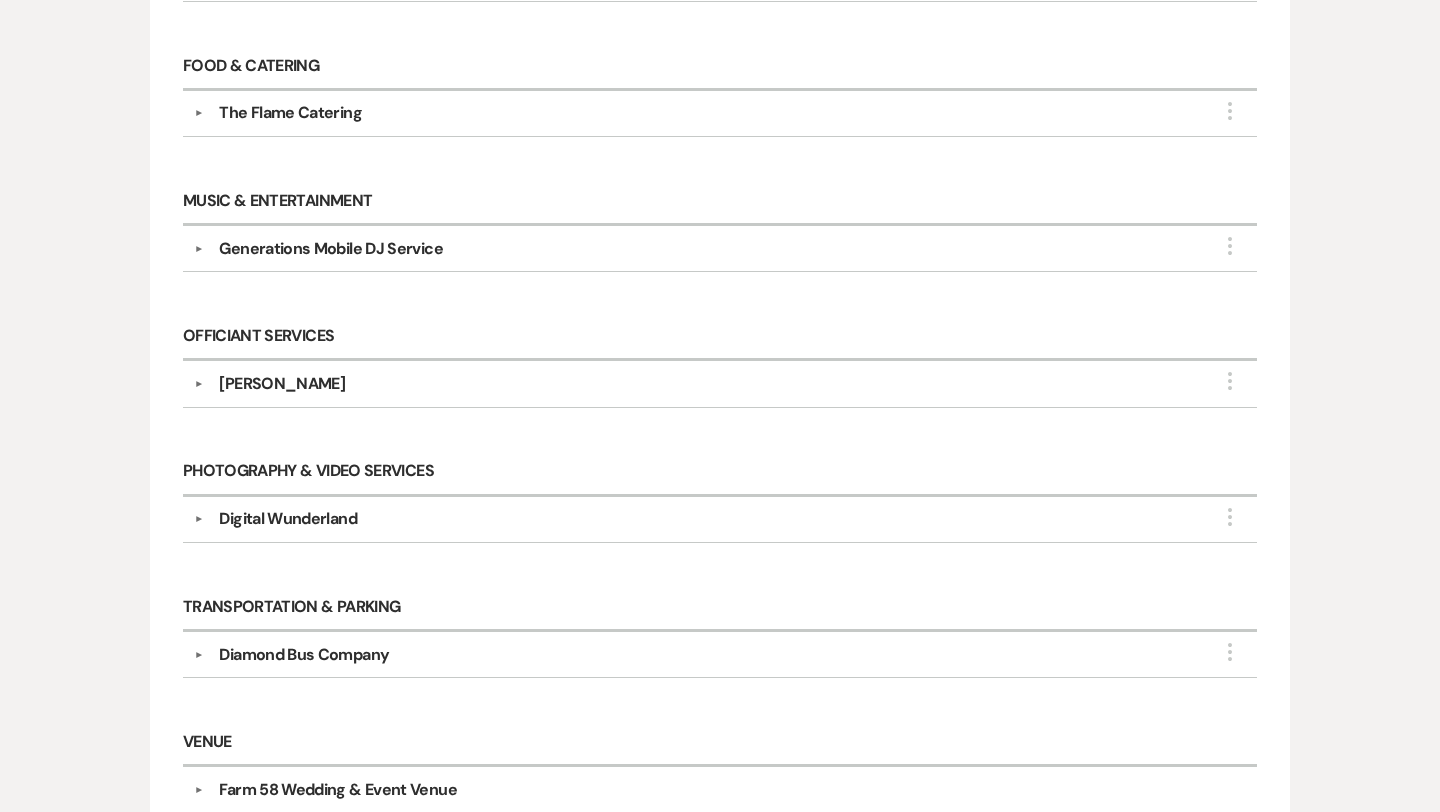 click on "Digital Wunderland" at bounding box center [287, 519] 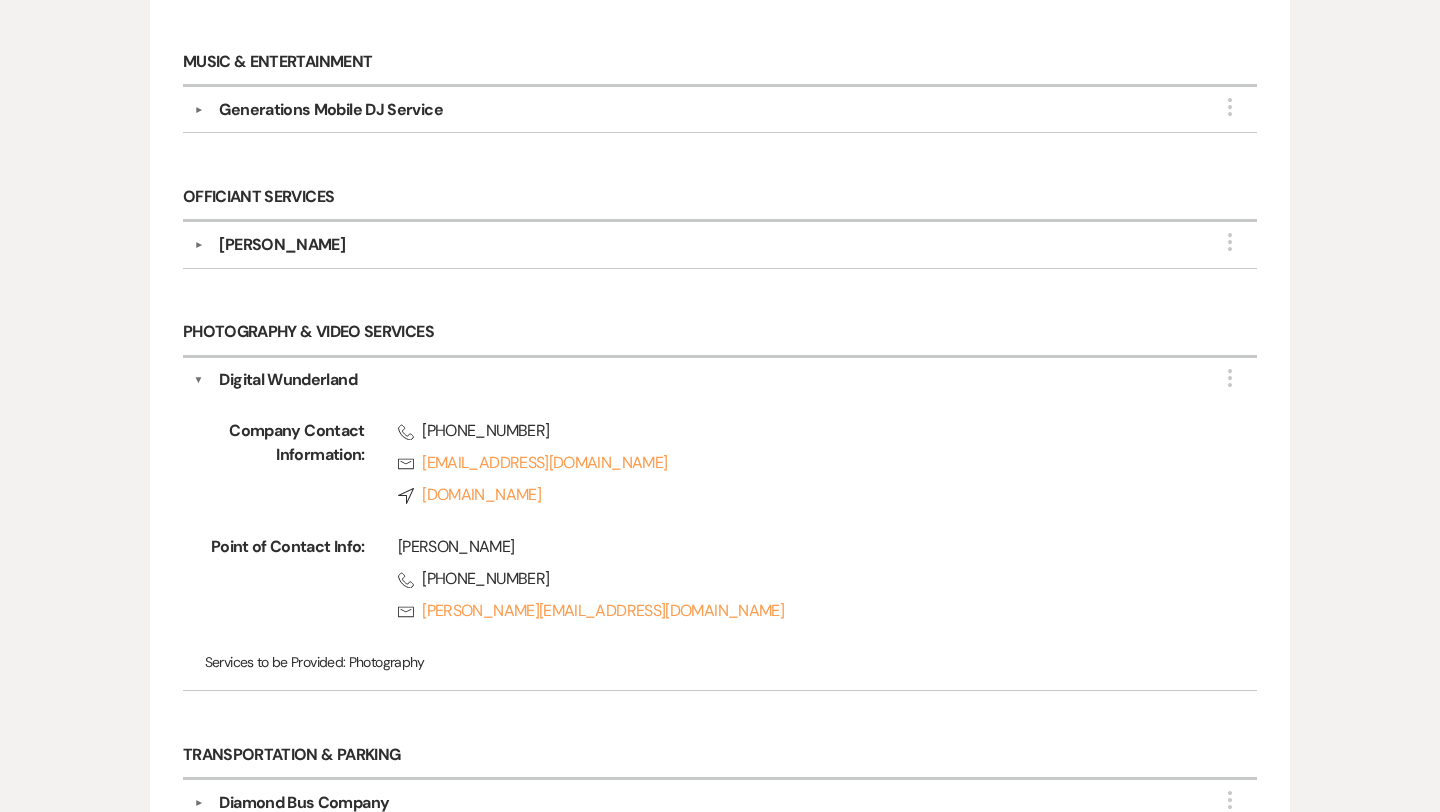 scroll, scrollTop: 0, scrollLeft: 0, axis: both 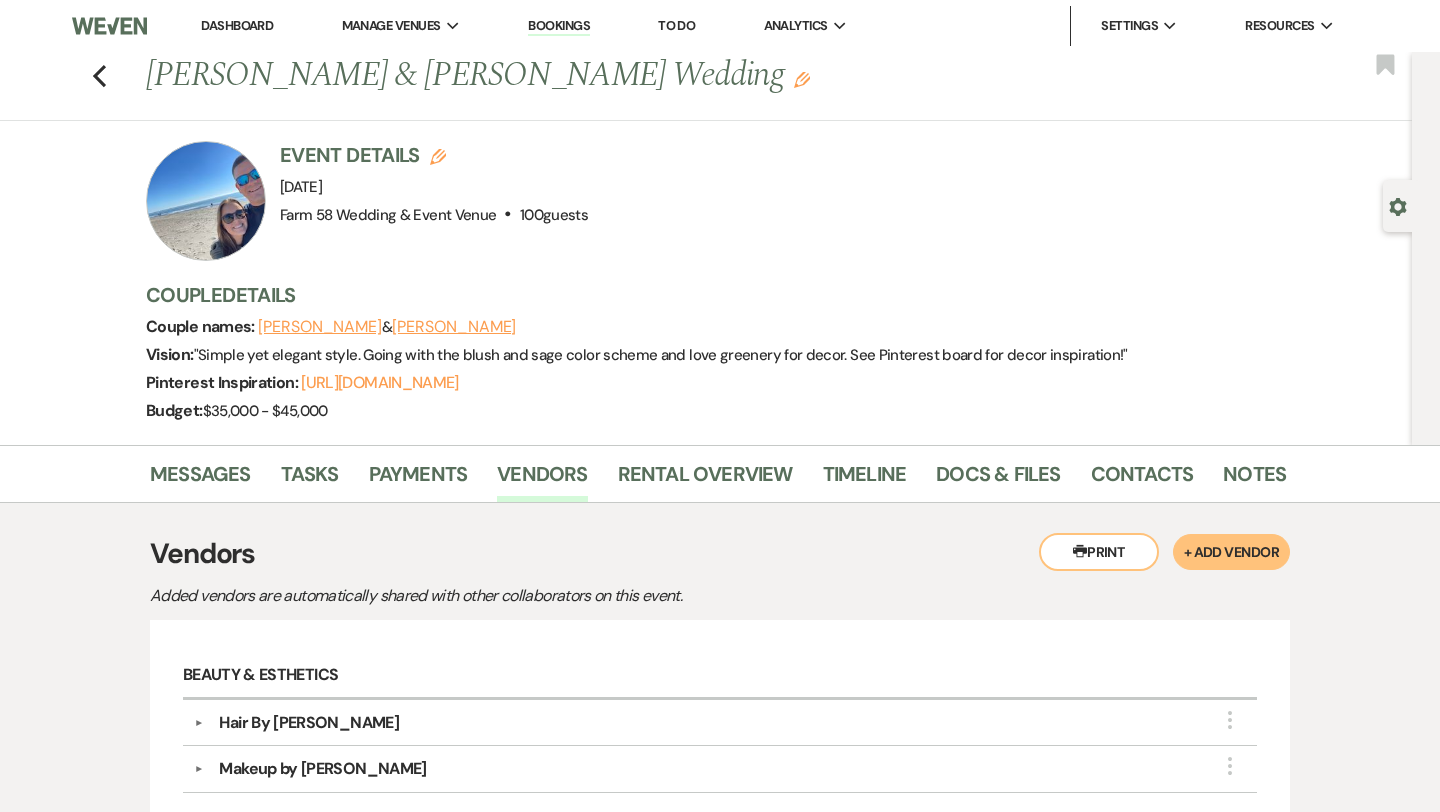 click on "Previous [PERSON_NAME] & [PERSON_NAME] Wedding Edit Bookmark" at bounding box center [701, 86] 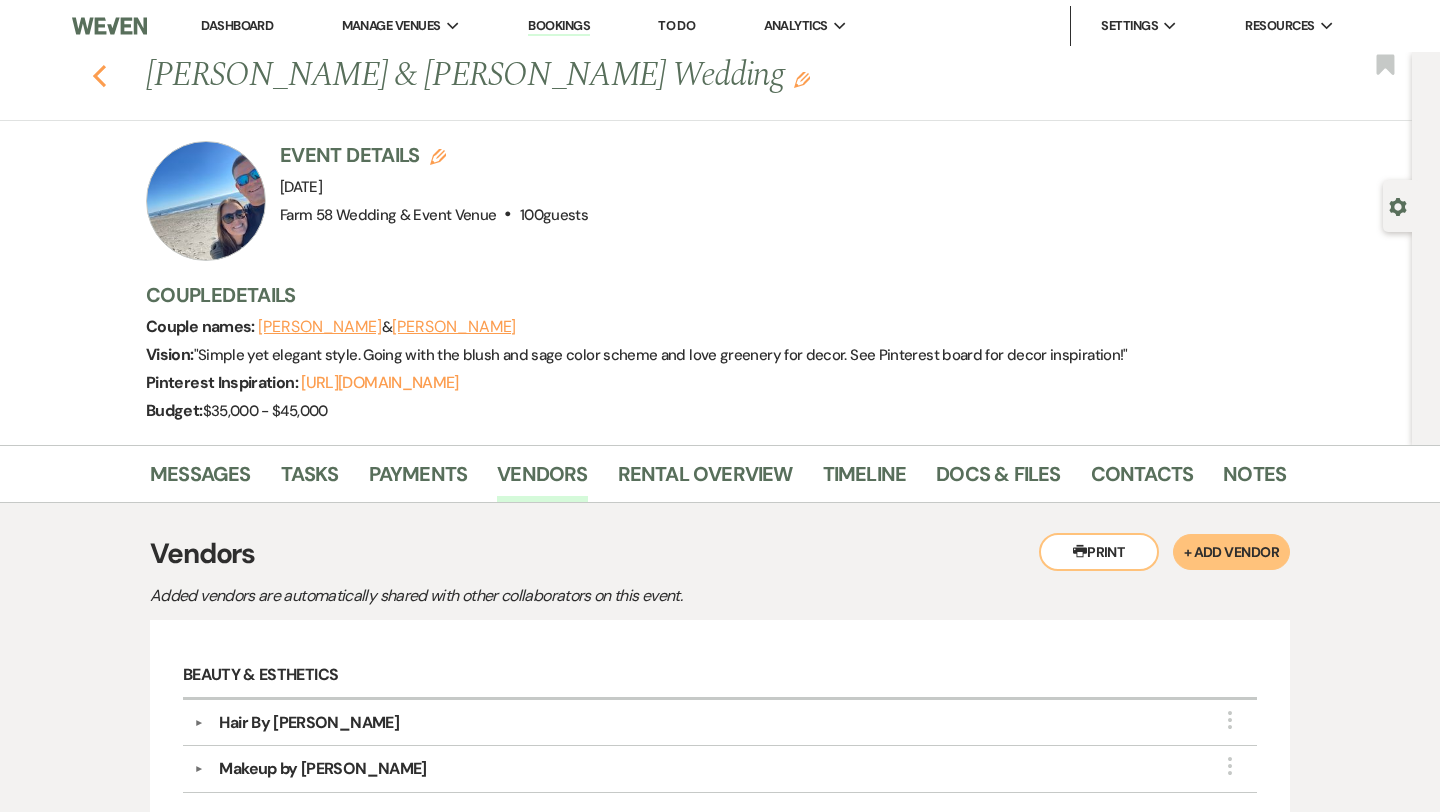 click 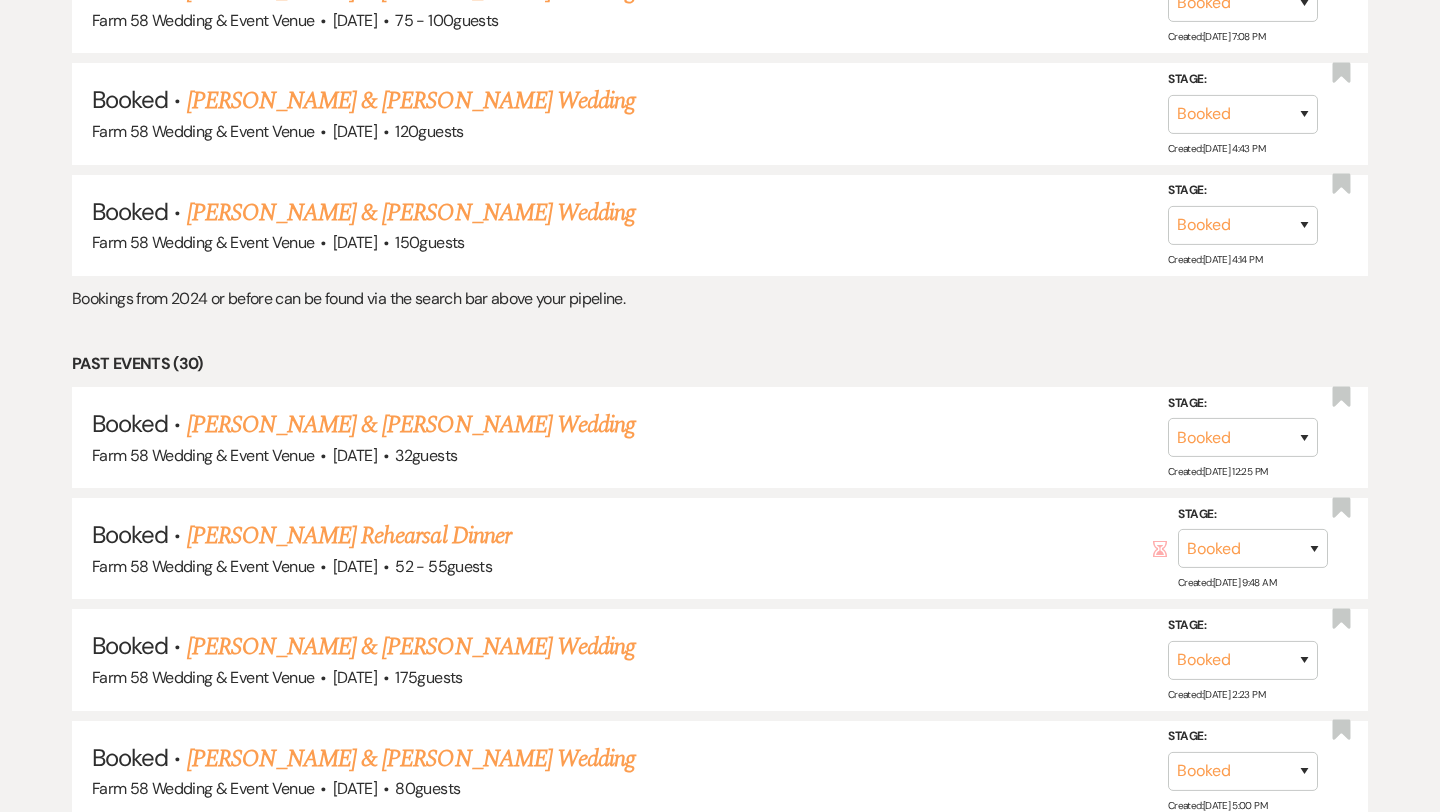 scroll, scrollTop: 2030, scrollLeft: 0, axis: vertical 